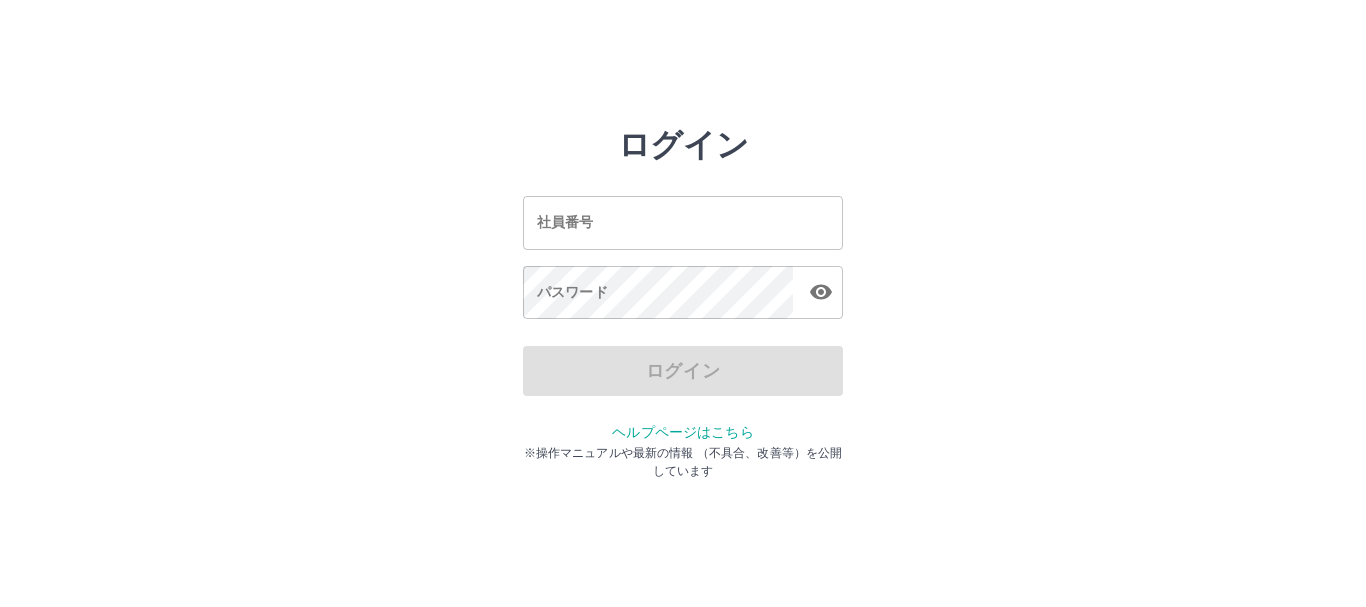 scroll, scrollTop: 0, scrollLeft: 0, axis: both 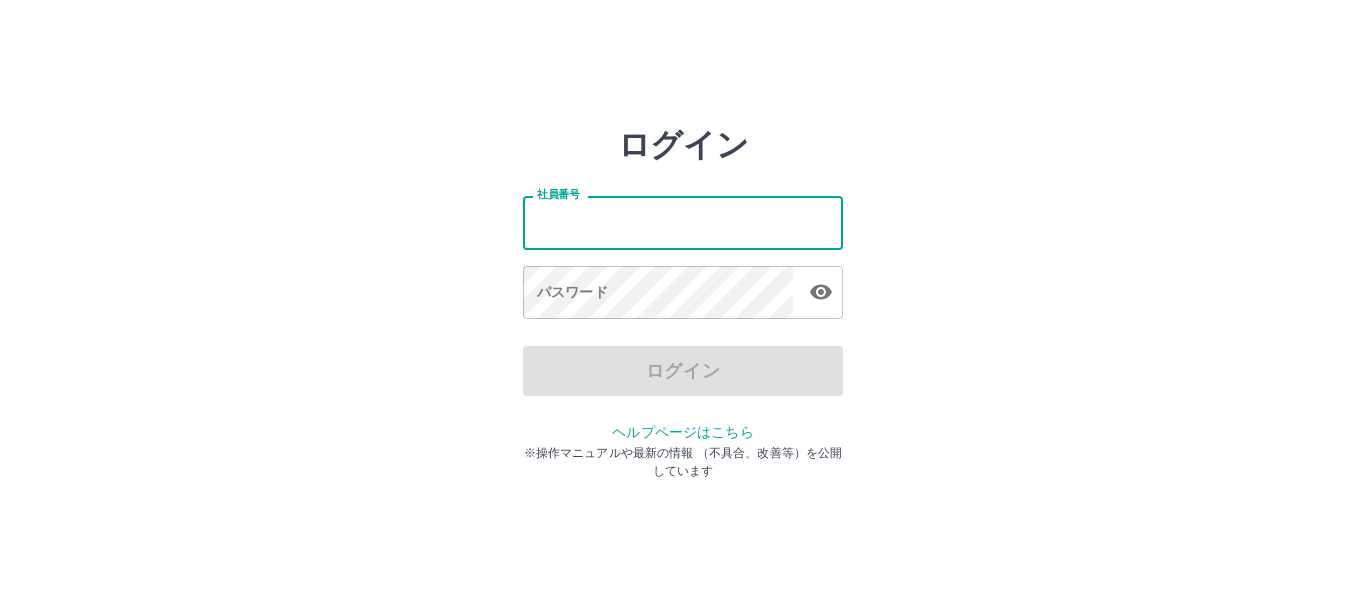 click on "社員番号" at bounding box center [683, 222] 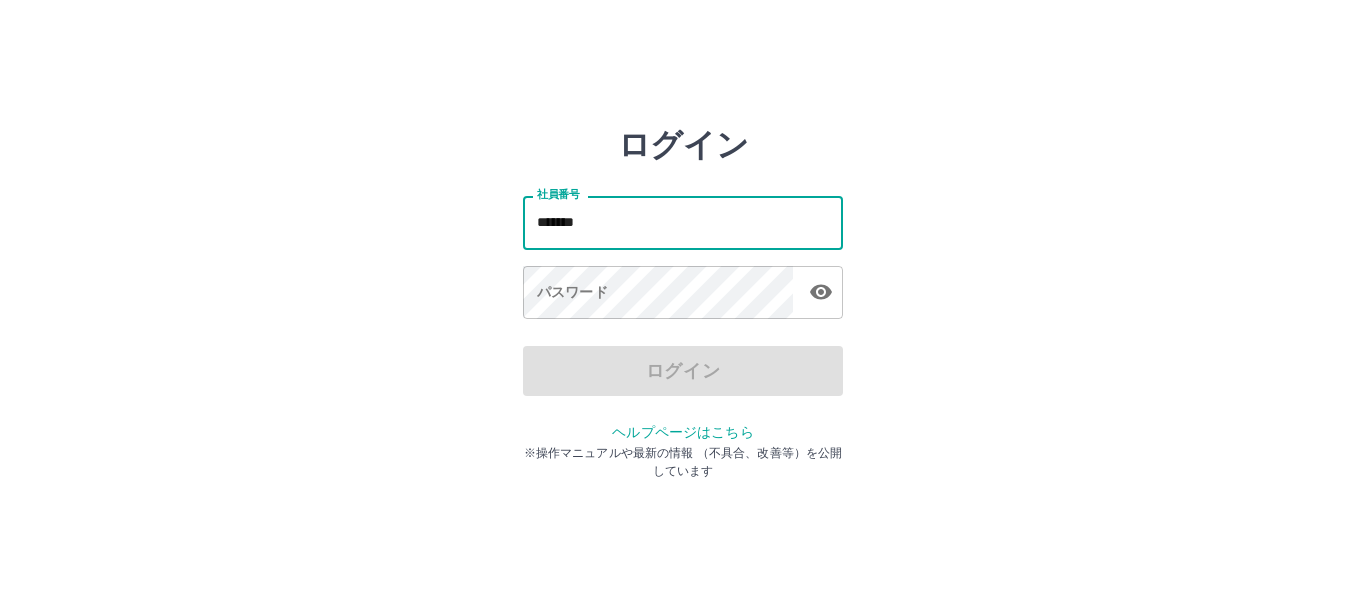 type on "*******" 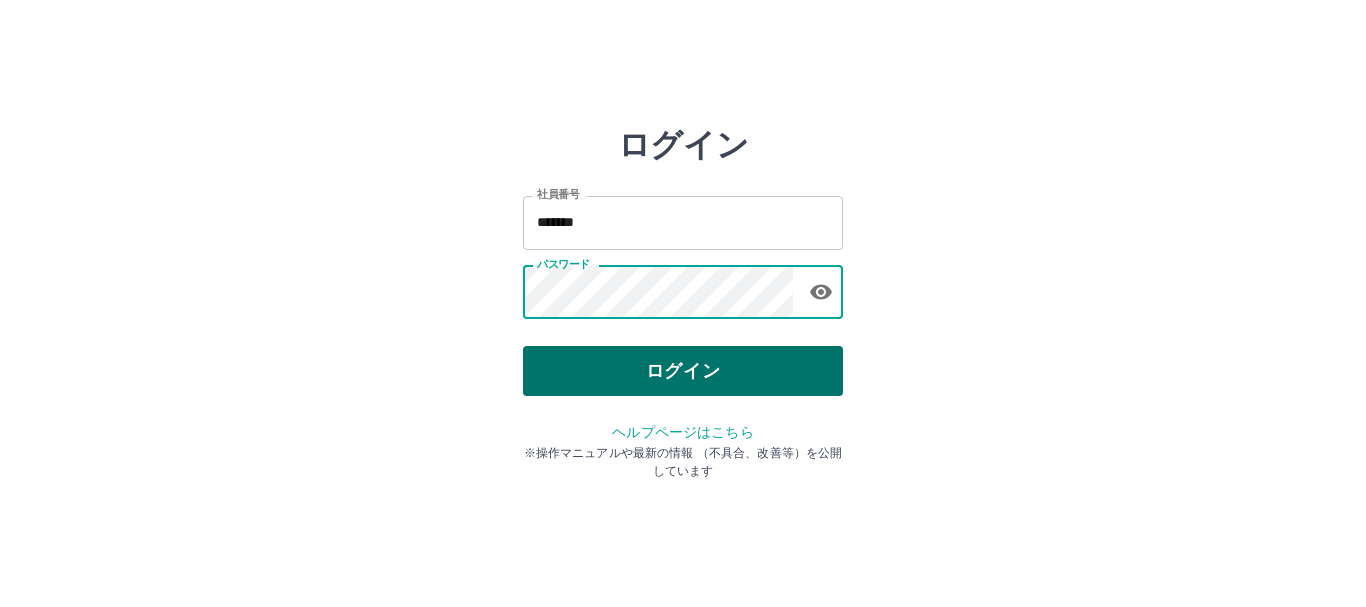 click on "ログイン" at bounding box center [683, 371] 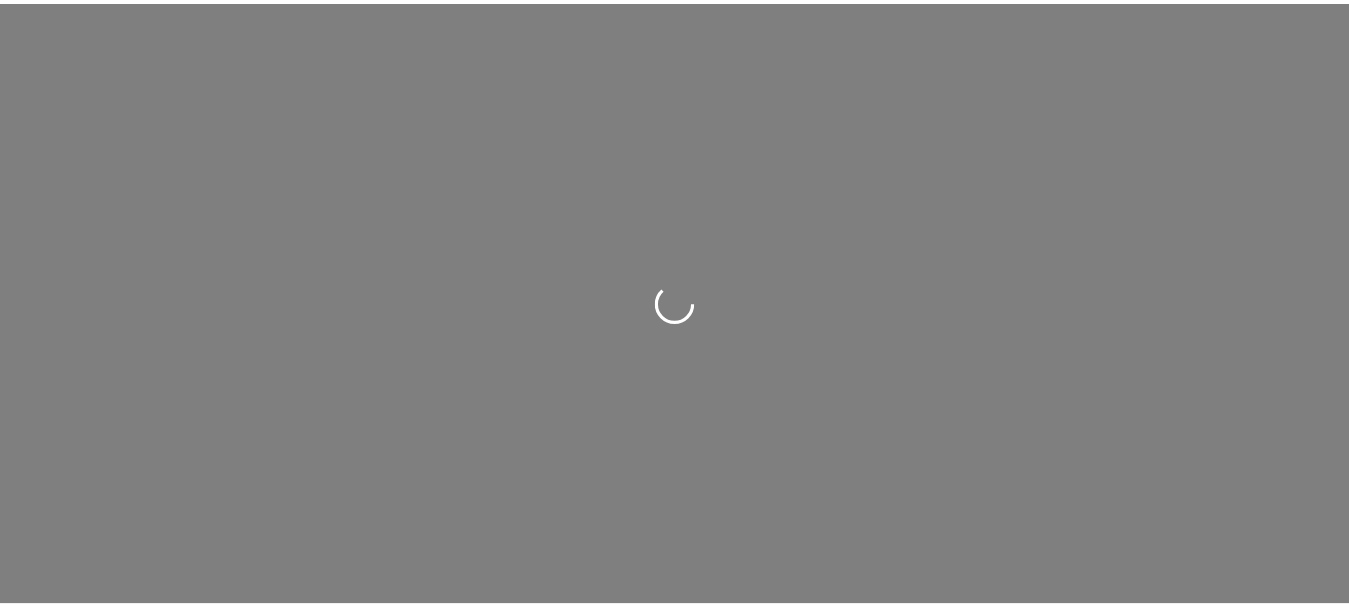 scroll, scrollTop: 0, scrollLeft: 0, axis: both 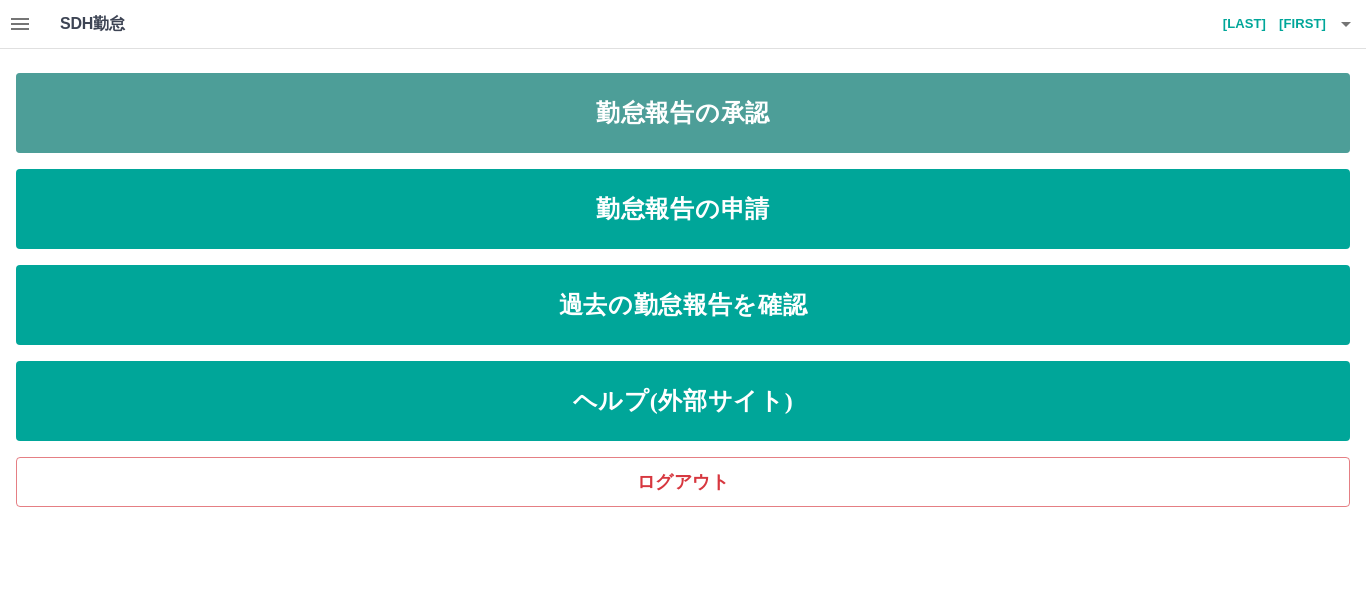 click on "勤怠報告の承認" at bounding box center (683, 113) 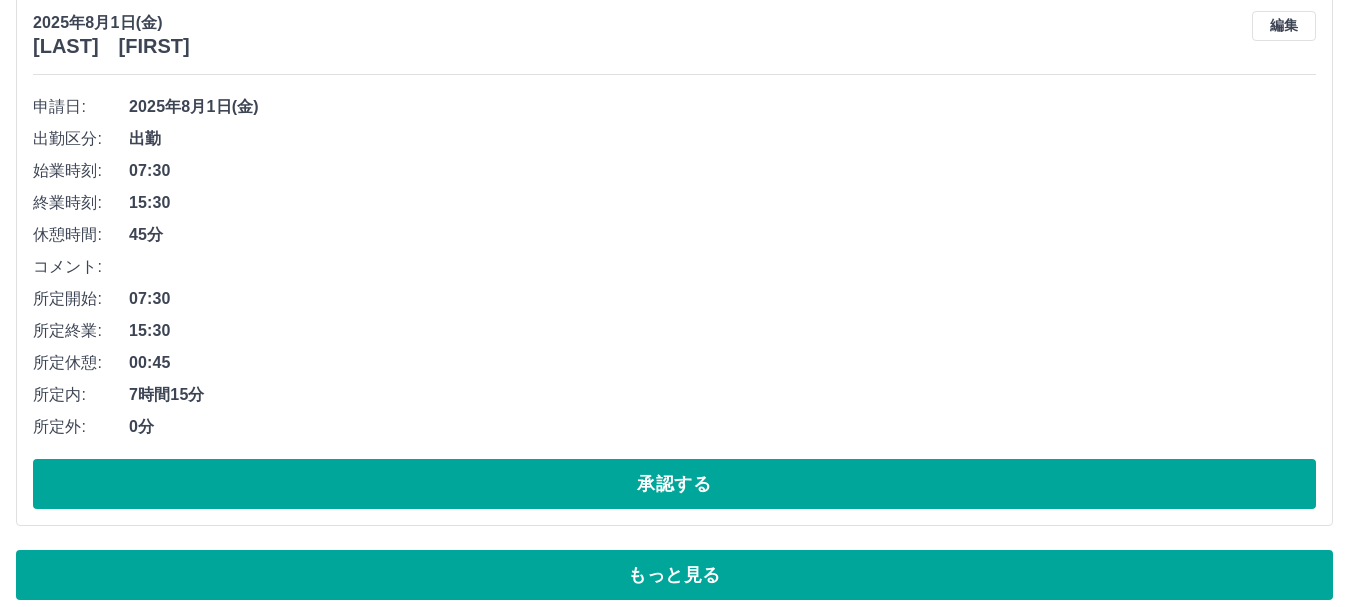 scroll, scrollTop: 7853, scrollLeft: 0, axis: vertical 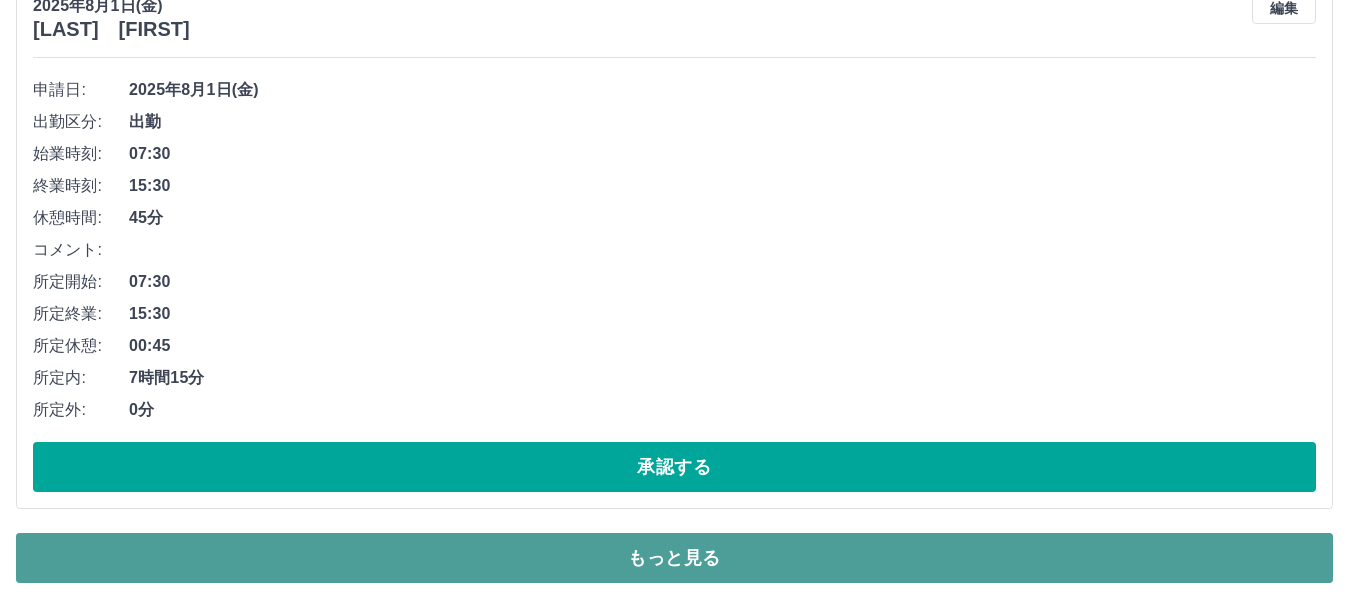 click on "もっと見る" at bounding box center (674, 558) 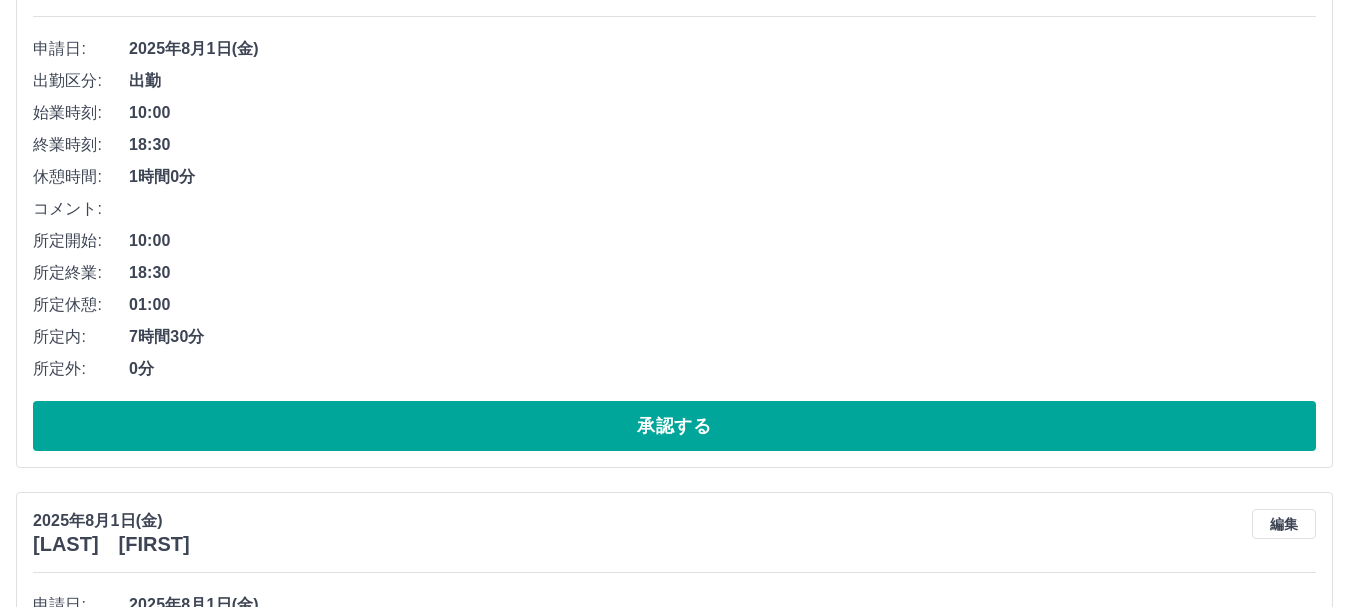scroll, scrollTop: 9461, scrollLeft: 0, axis: vertical 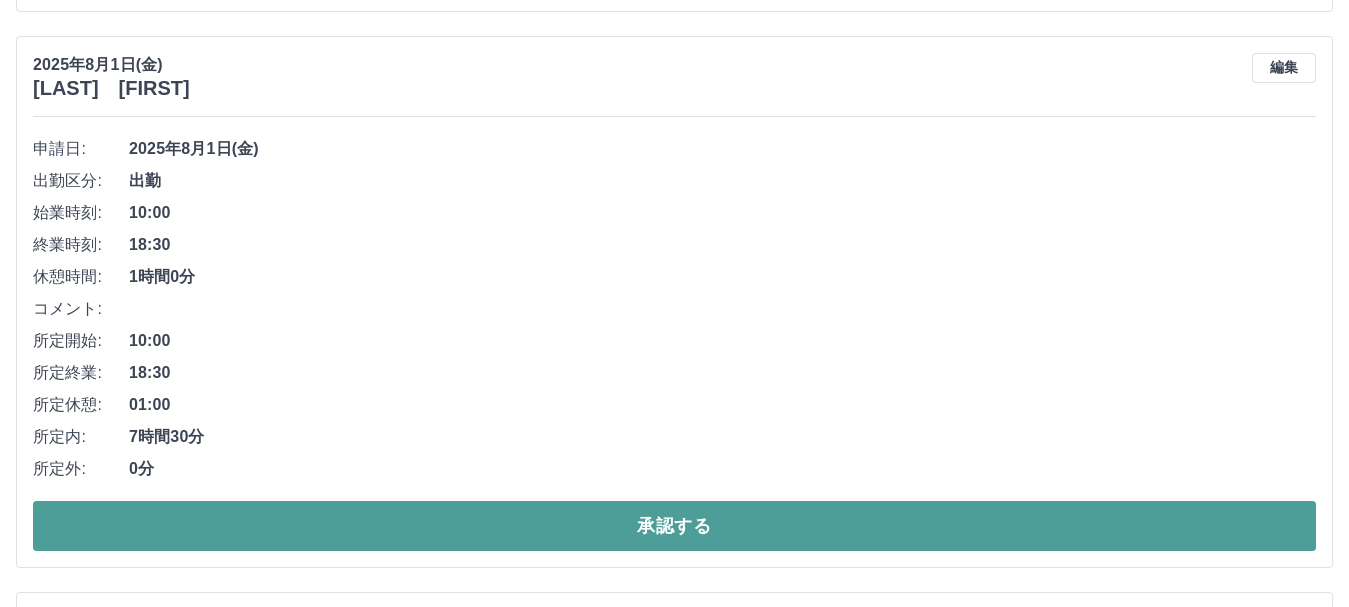 click on "承認する" at bounding box center [674, 526] 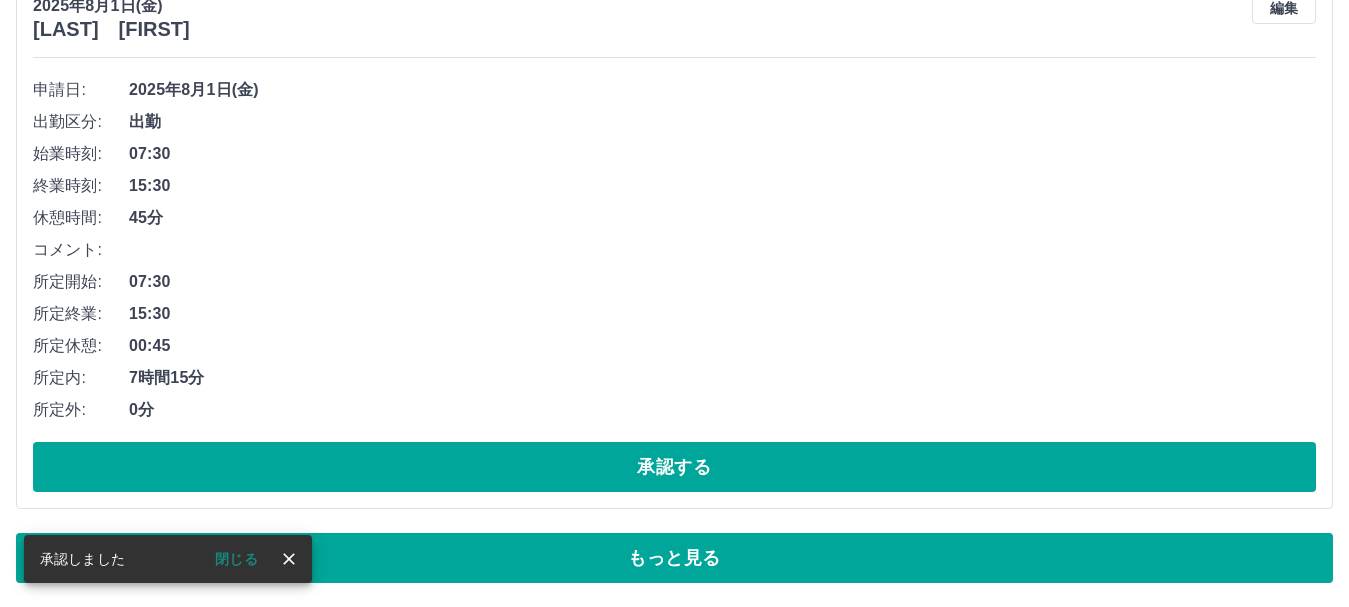 scroll, scrollTop: 7853, scrollLeft: 0, axis: vertical 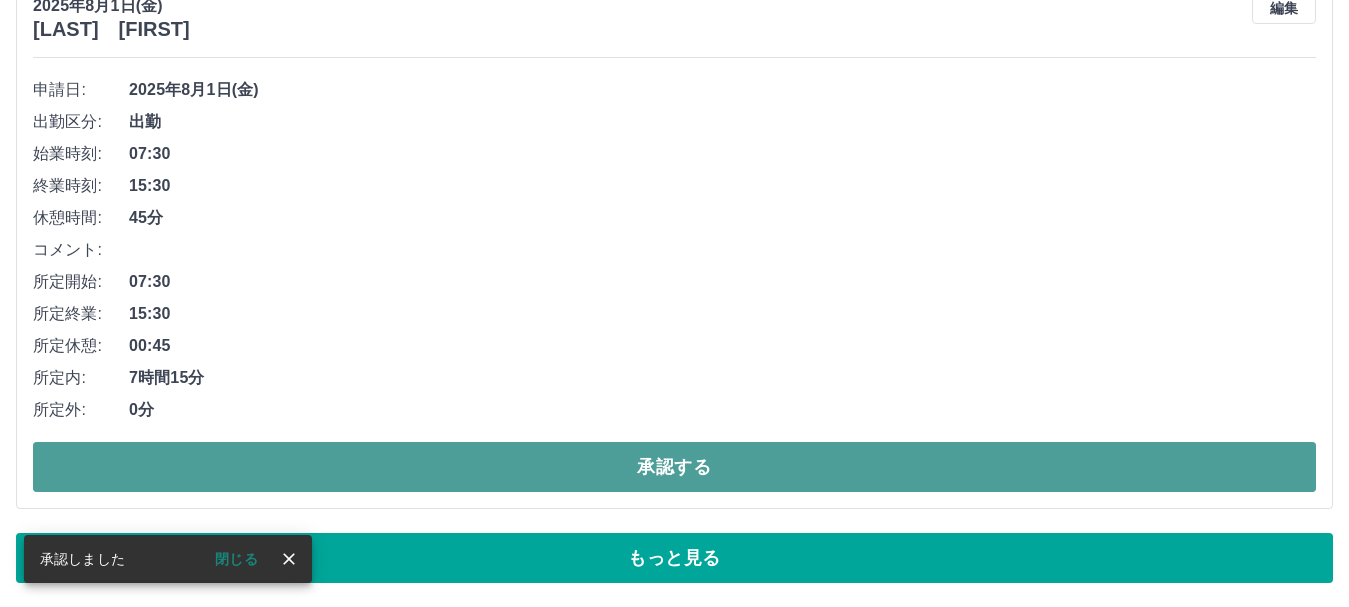 click on "承認する" at bounding box center (674, 467) 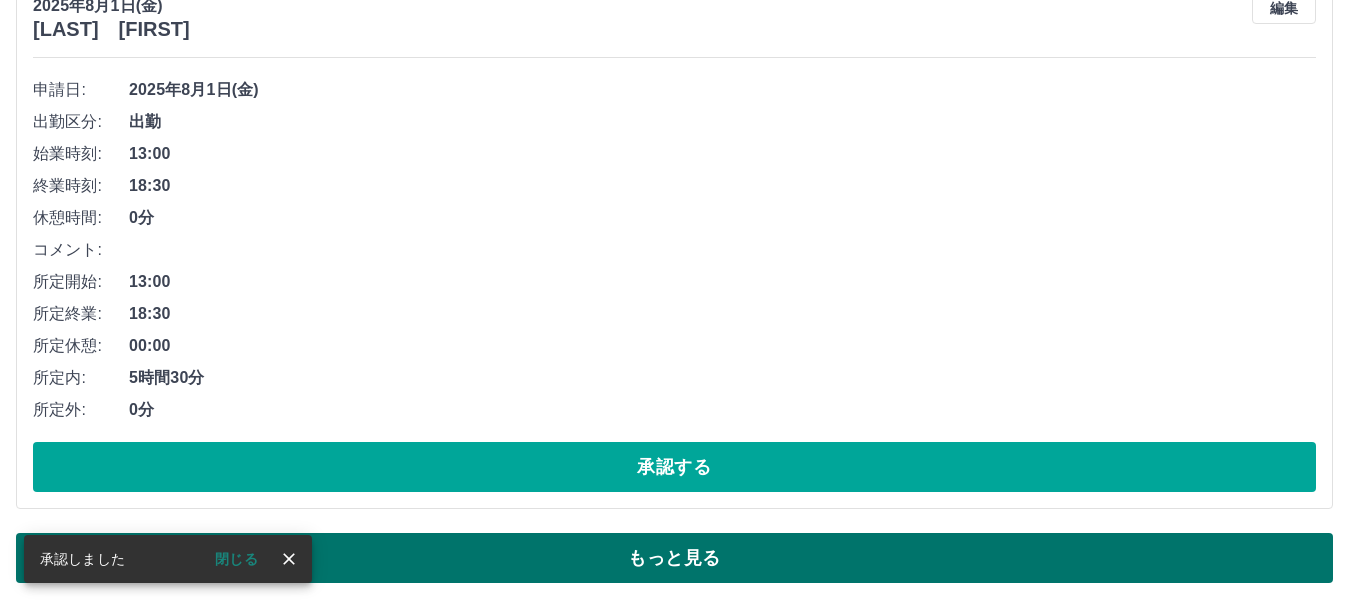 click on "もっと見る" at bounding box center (674, 558) 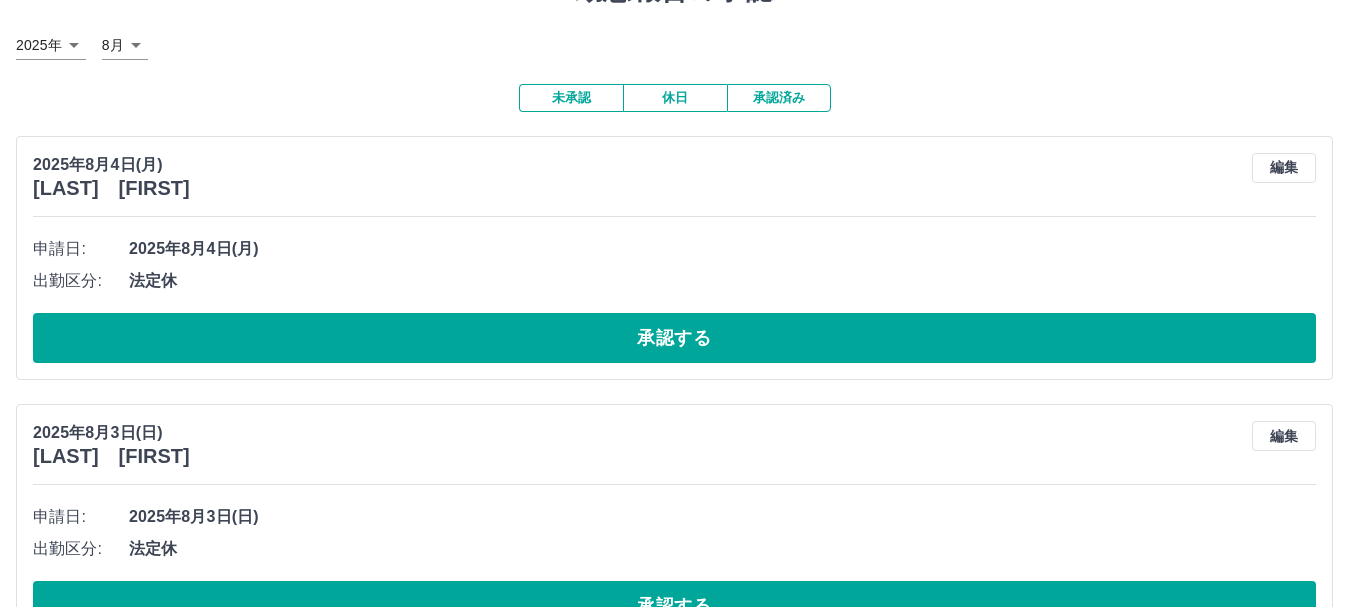 scroll, scrollTop: 0, scrollLeft: 0, axis: both 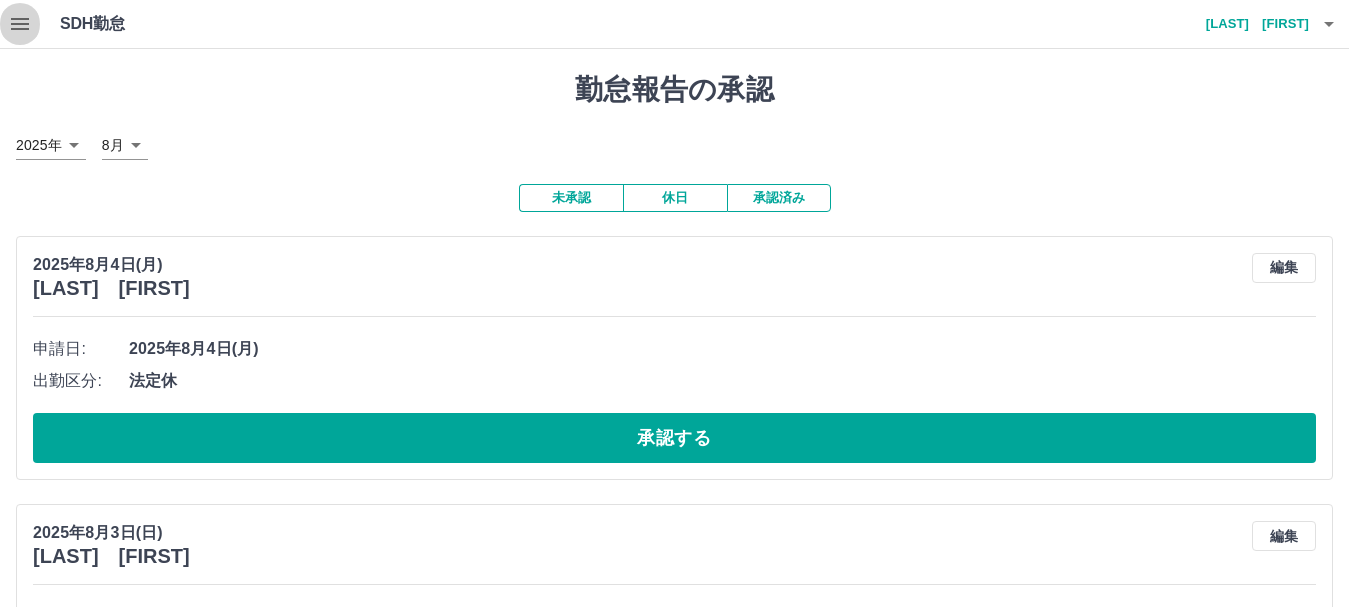 click 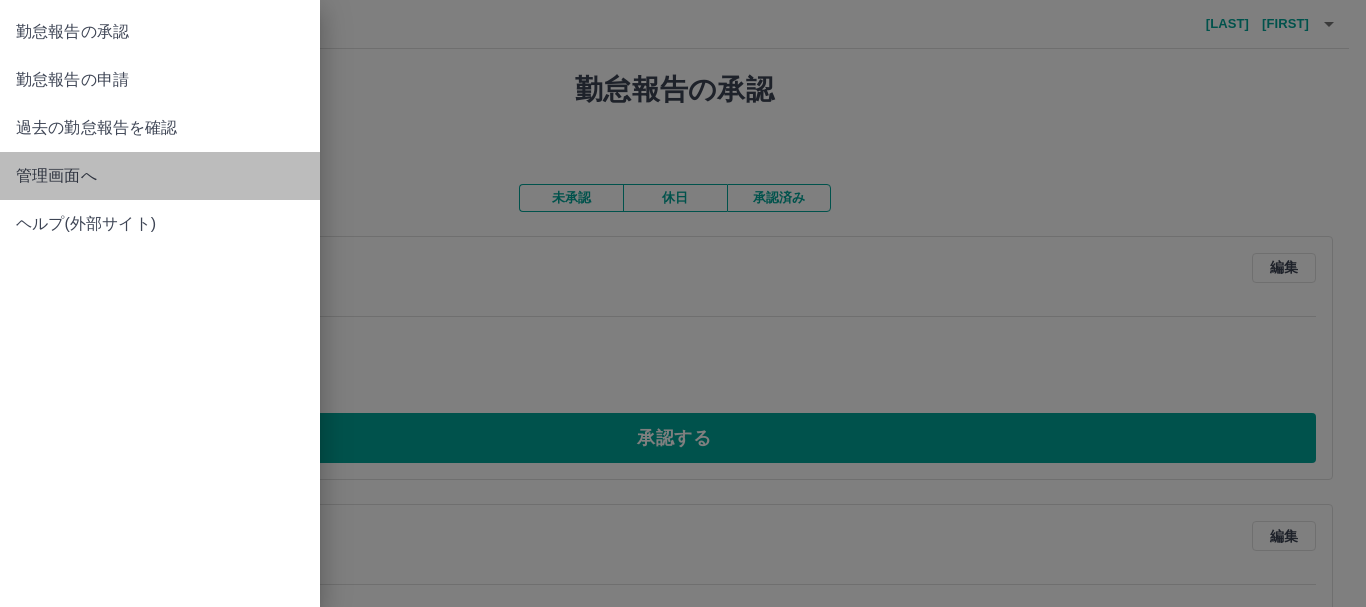 click on "管理画面へ" at bounding box center (160, 176) 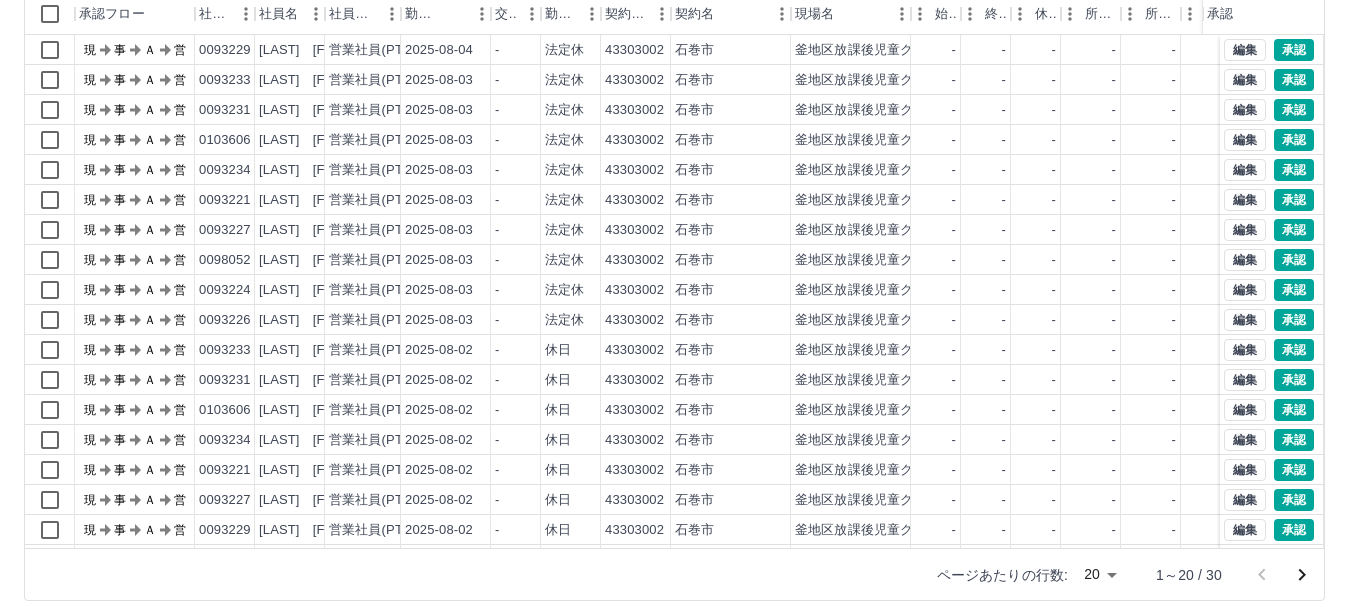 scroll, scrollTop: 238, scrollLeft: 0, axis: vertical 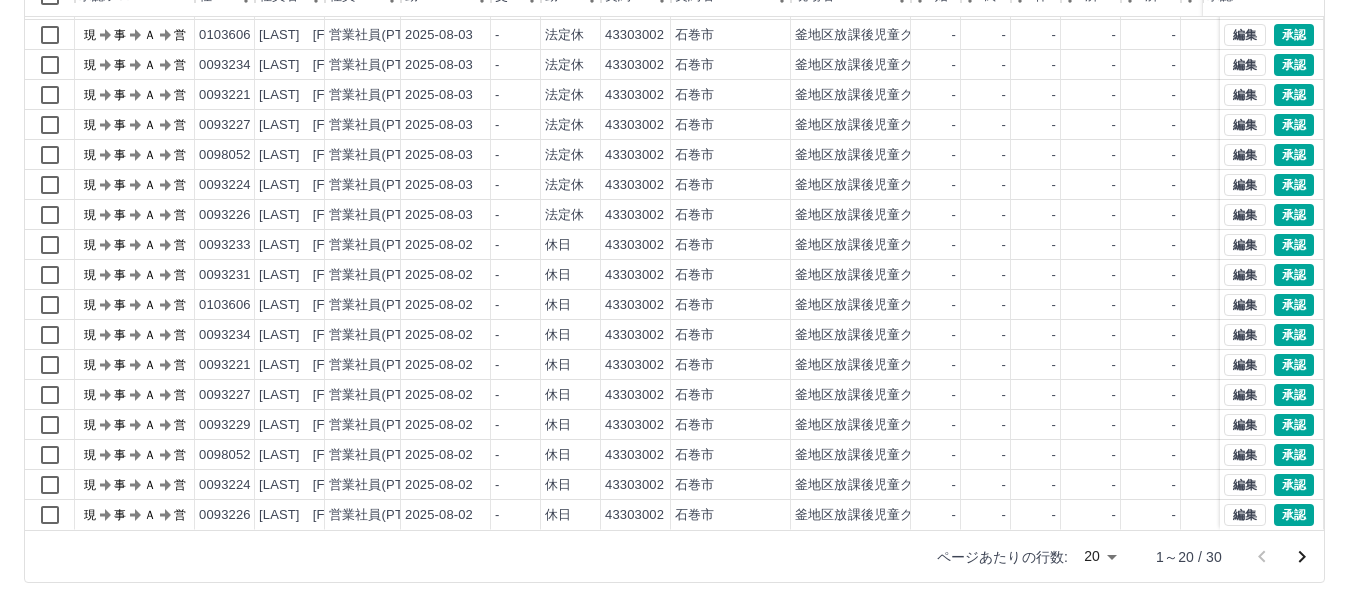 click 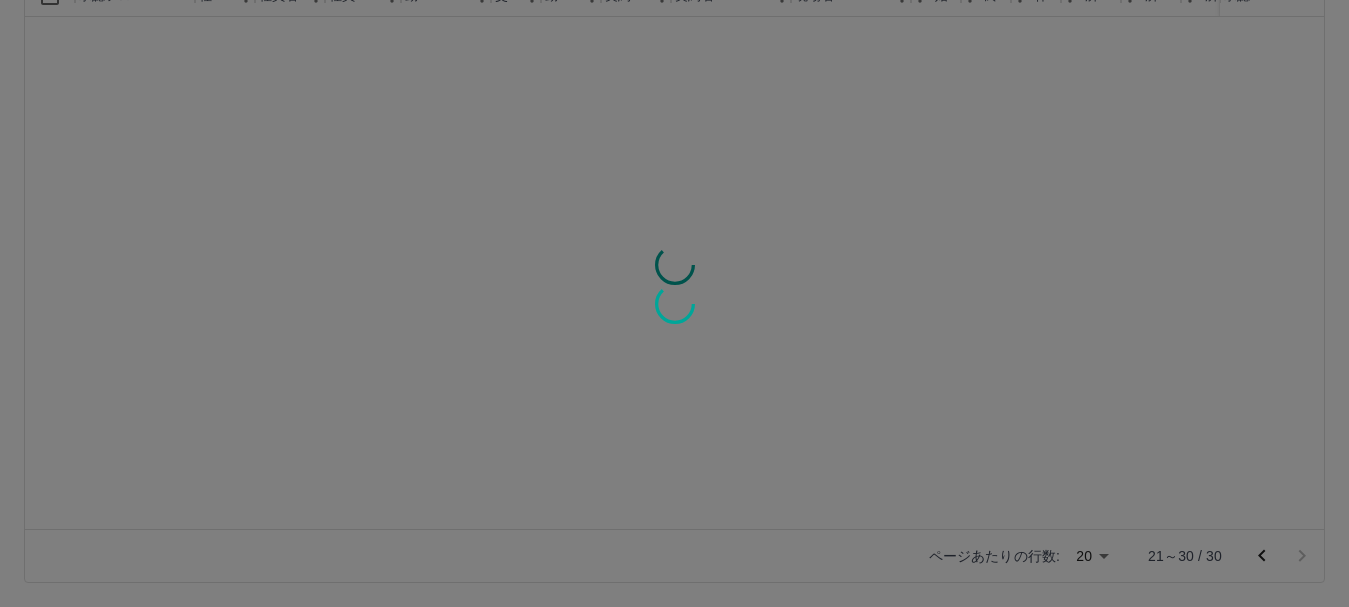 scroll, scrollTop: 0, scrollLeft: 0, axis: both 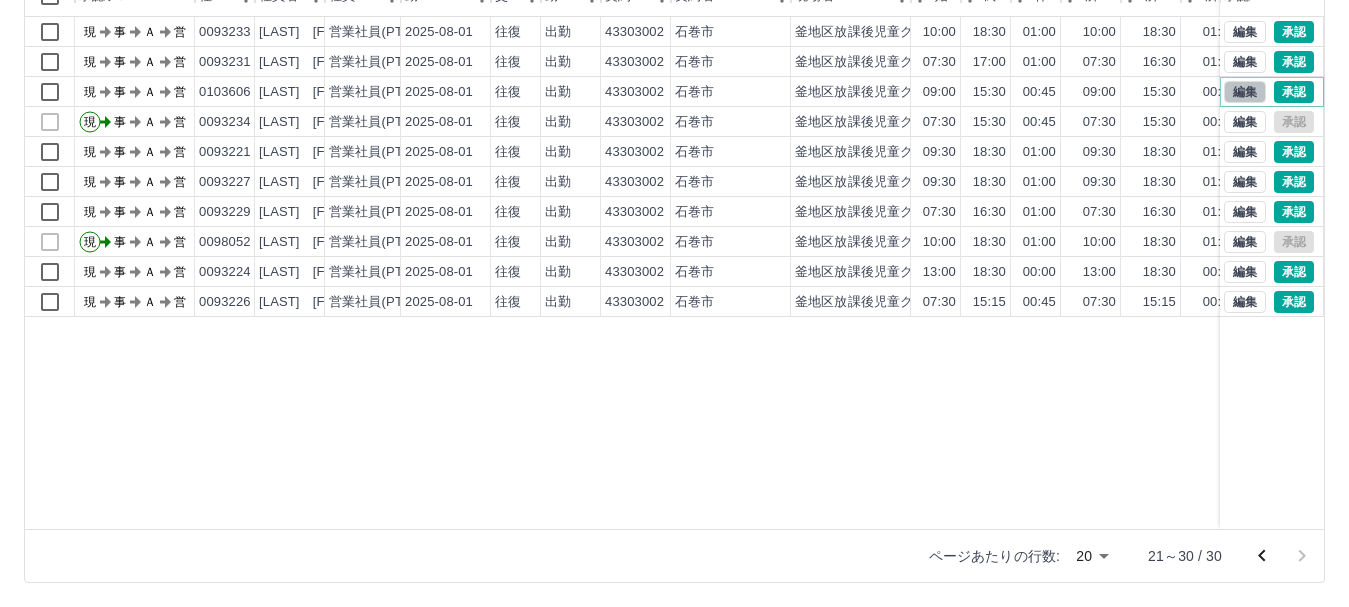click on "編集" at bounding box center (1245, 92) 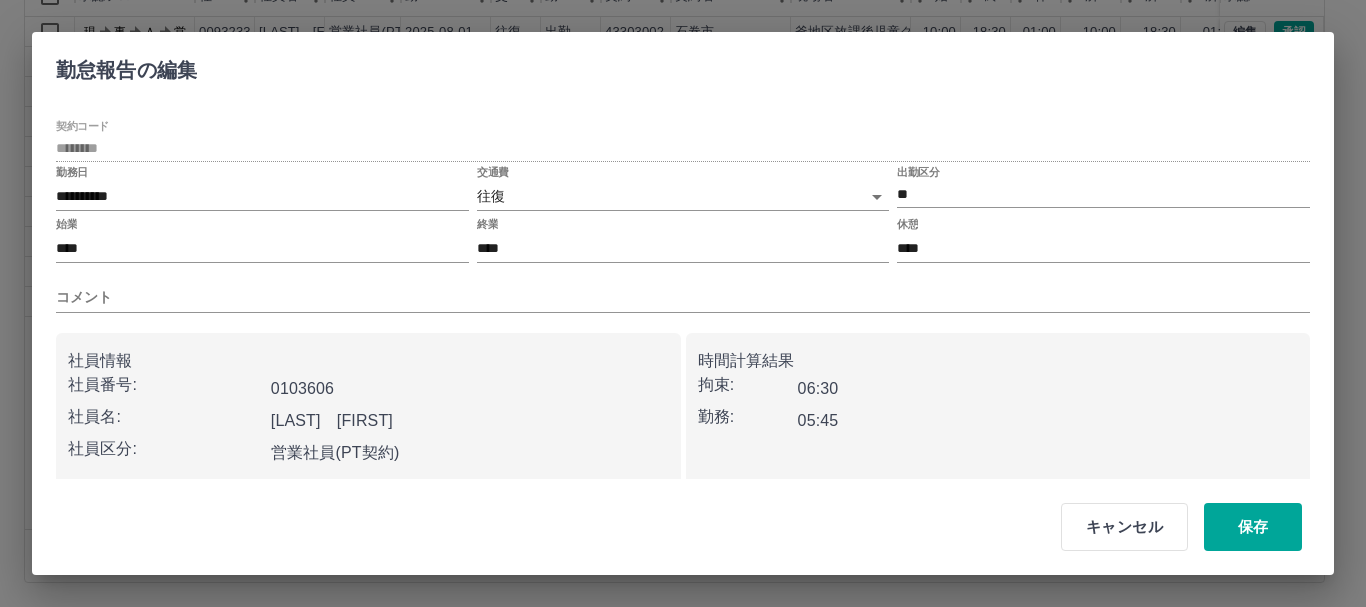 click on "SDH勤怠 中塩　[LAST] 勤務実績承認 前月 2025年08月 次月 今月 月選択 承認モード 削除モード 一括承認 列一覧 0 フィルター 行間隔 エクスポート 承認フロー 社員番号 社員名 社員区分 勤務日 交通費 勤務区分 契約コード 契約名 現場名 始業 終業 休憩 所定開始 所定終業 所定休憩 拘束 勤務 遅刻等 コメント ステータス 承認 現 事 Ａ 営 0093233 太田　[LAST] 営業社員(PT契約) 2025-08-01 往復 出勤 43303002 石巻市 釜地区放課後児童クラブ（第一・第二） 10:00 18:30 01:00 10:00 18:30 01:00 08:30 07:30 00:00 現場責任者承認待 現 事 Ａ 営 0093231 中塩　[LAST] 営業社員(PT契約) 2025-08-01 往復 出勤 43303002 石巻市 釜地区放課後児童クラブ（第一・第二） 07:30 17:00 01:00 07:30 16:30 01:00 09:30 08:30 00:00 現場責任者承認待 現 事 Ａ 営 0103606 田代　[LAST] 営業社員(PT契約) 2025-08-01 往復 出勤 43303002 09:00" at bounding box center [683, 184] 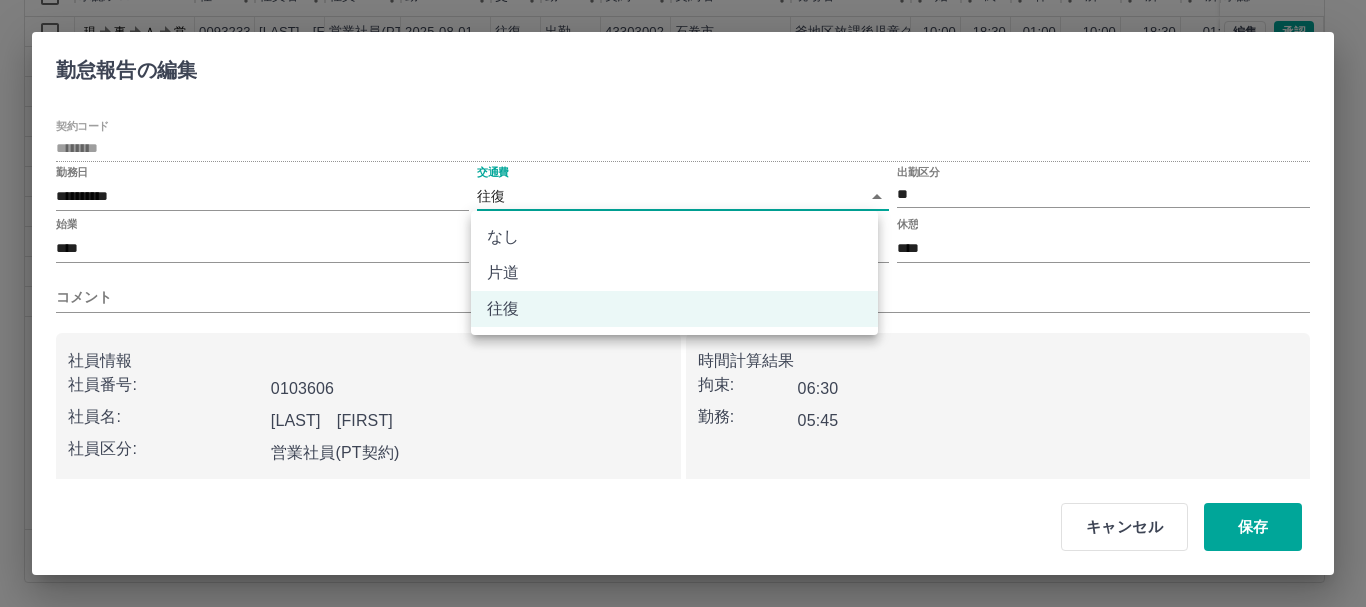 click on "なし" at bounding box center [674, 237] 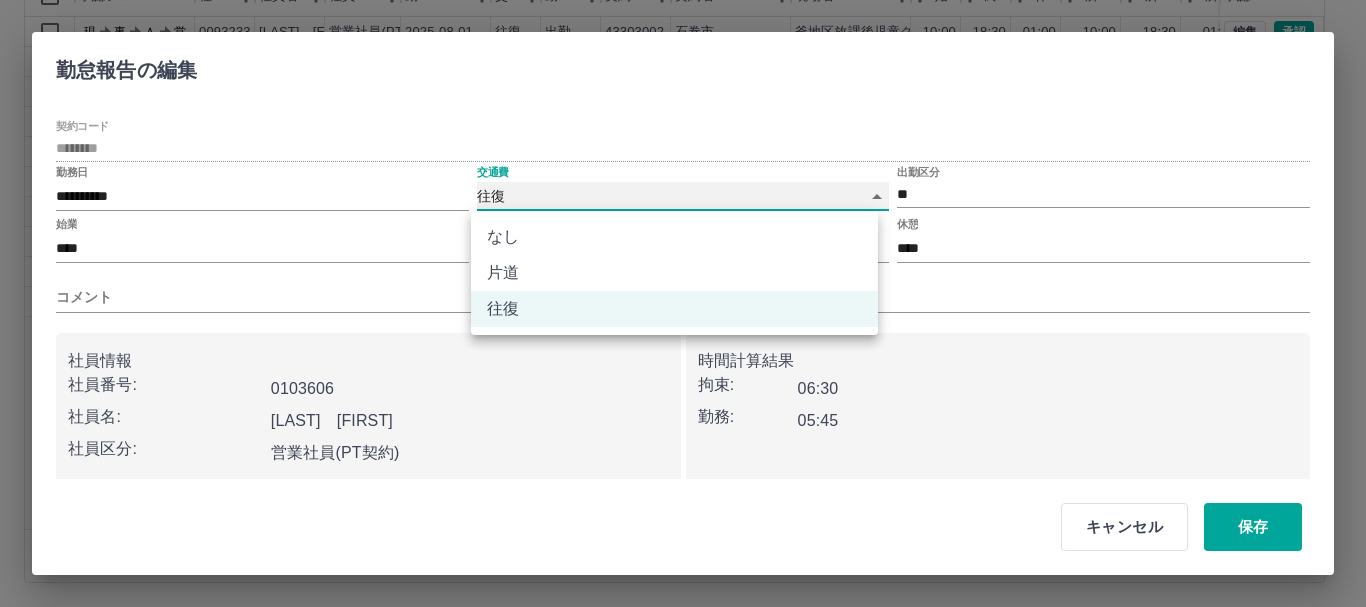 type on "****" 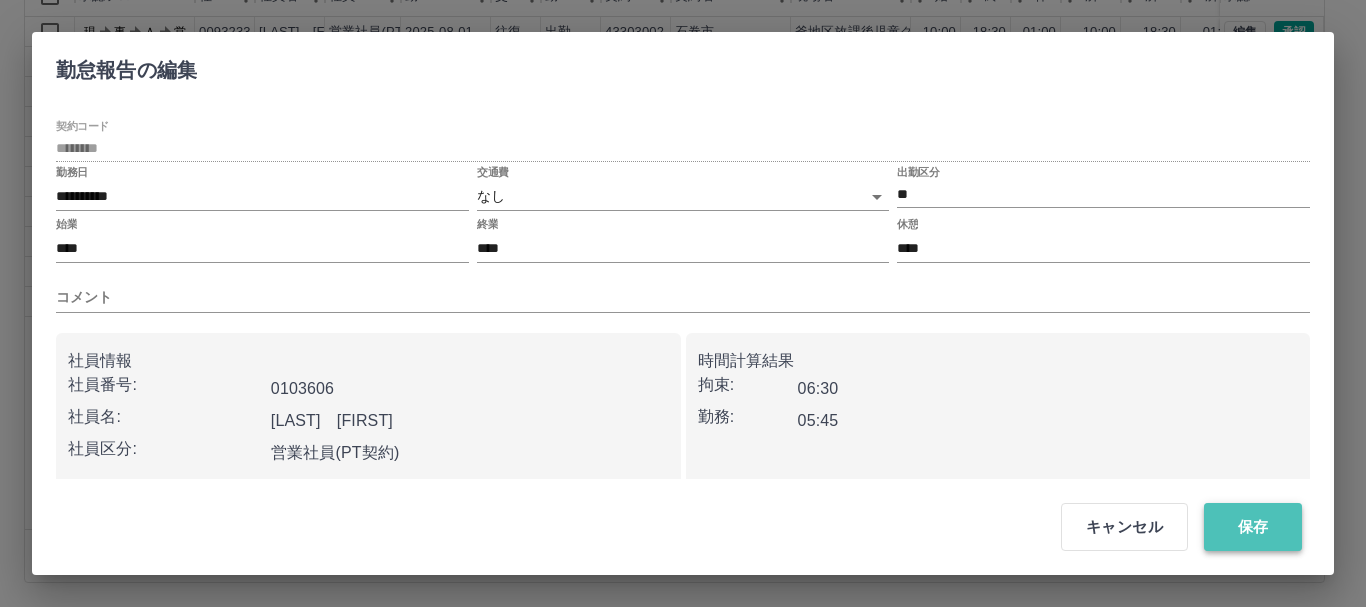 click on "保存" at bounding box center [1253, 527] 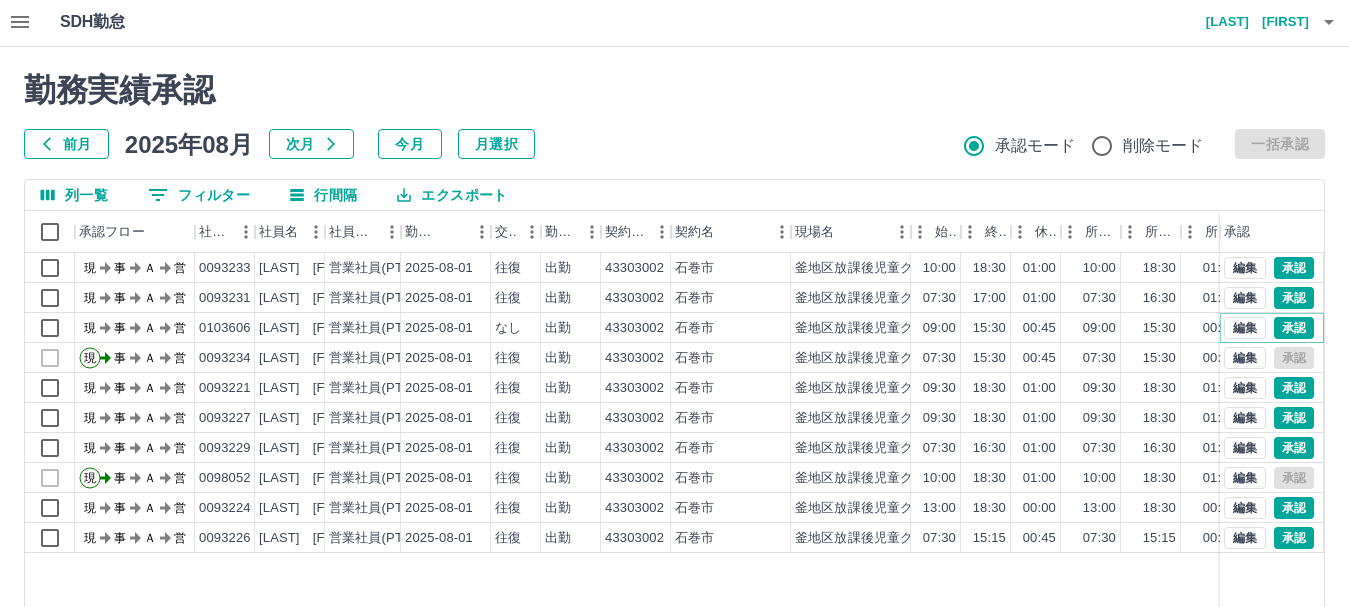 scroll, scrollTop: 0, scrollLeft: 0, axis: both 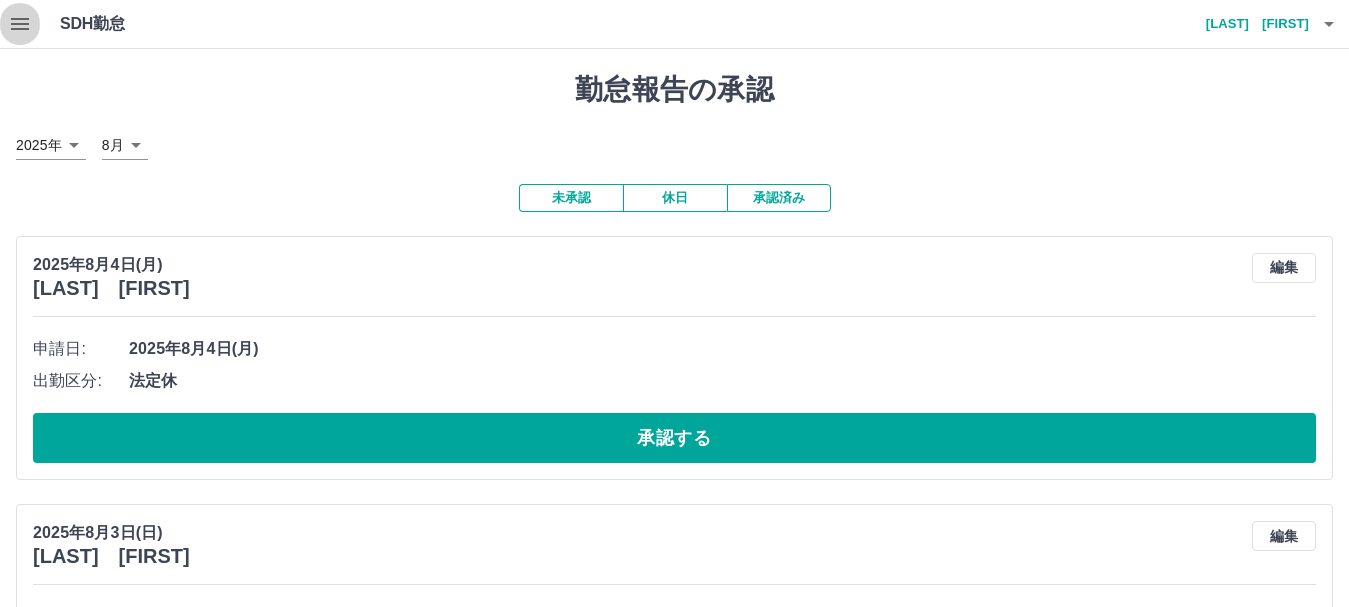 click 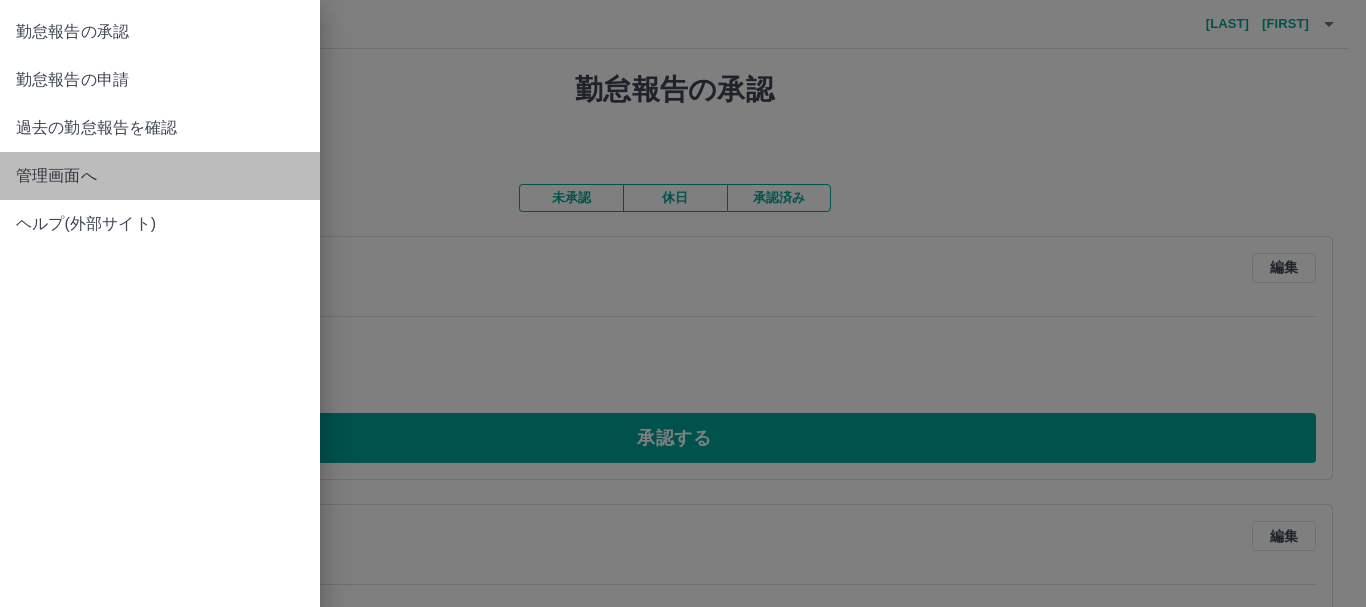 click on "管理画面へ" at bounding box center (160, 176) 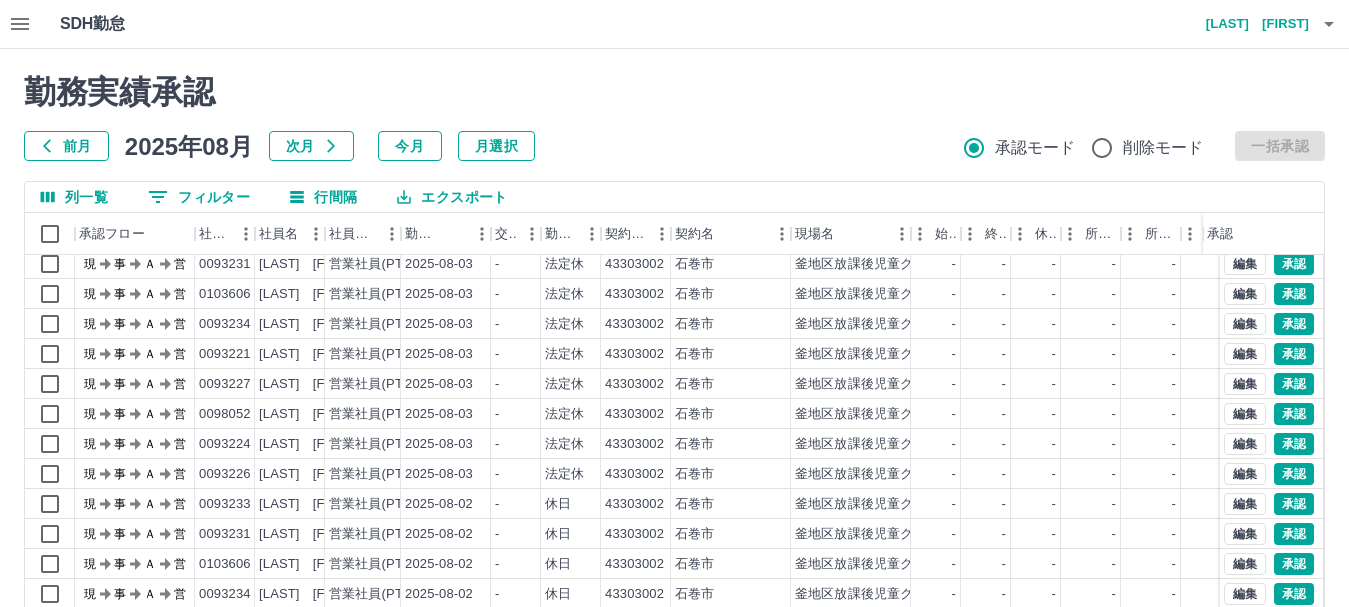 scroll, scrollTop: 104, scrollLeft: 0, axis: vertical 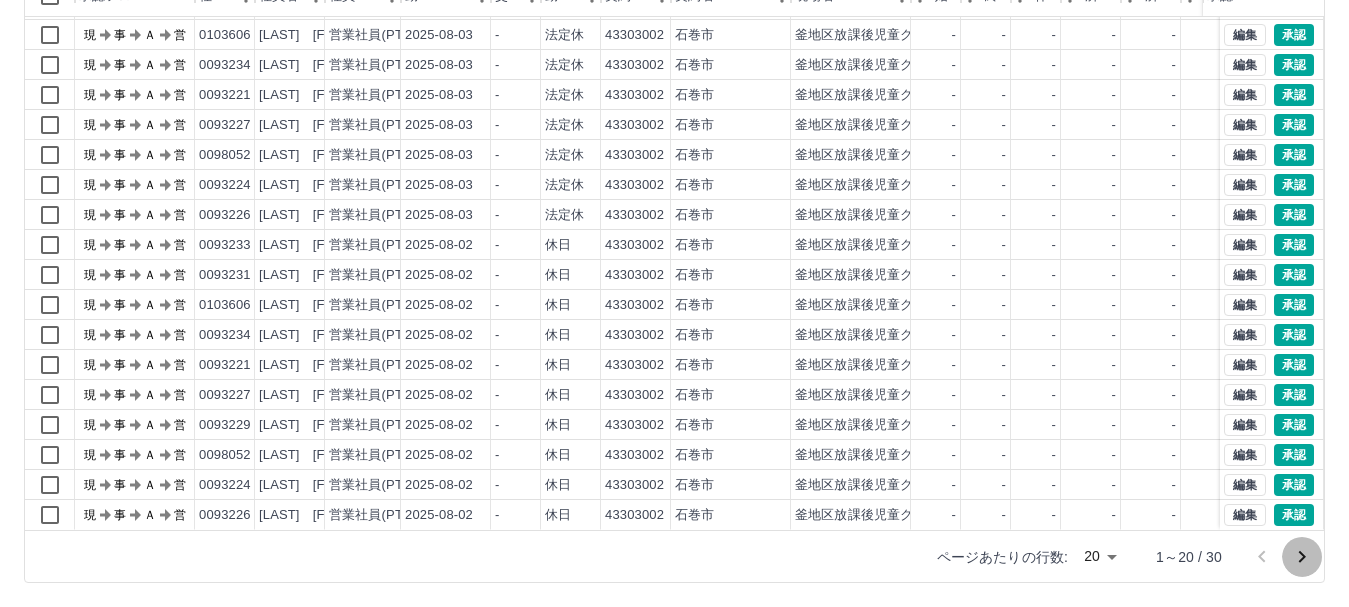 click 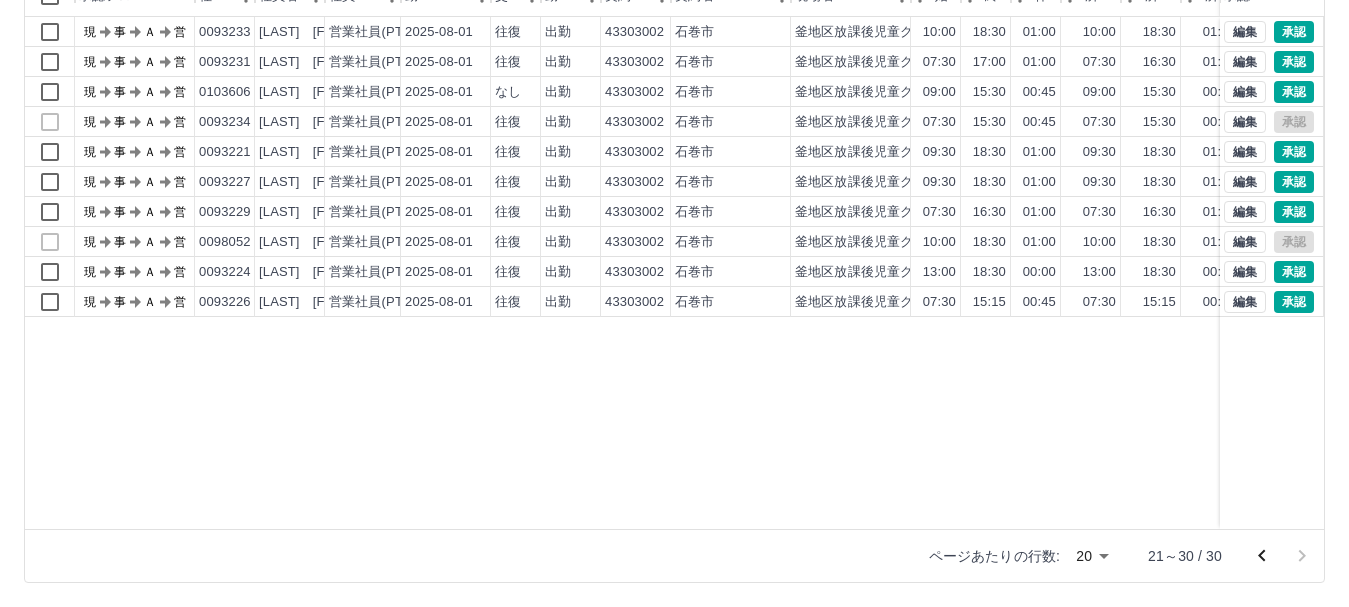 scroll, scrollTop: 0, scrollLeft: 0, axis: both 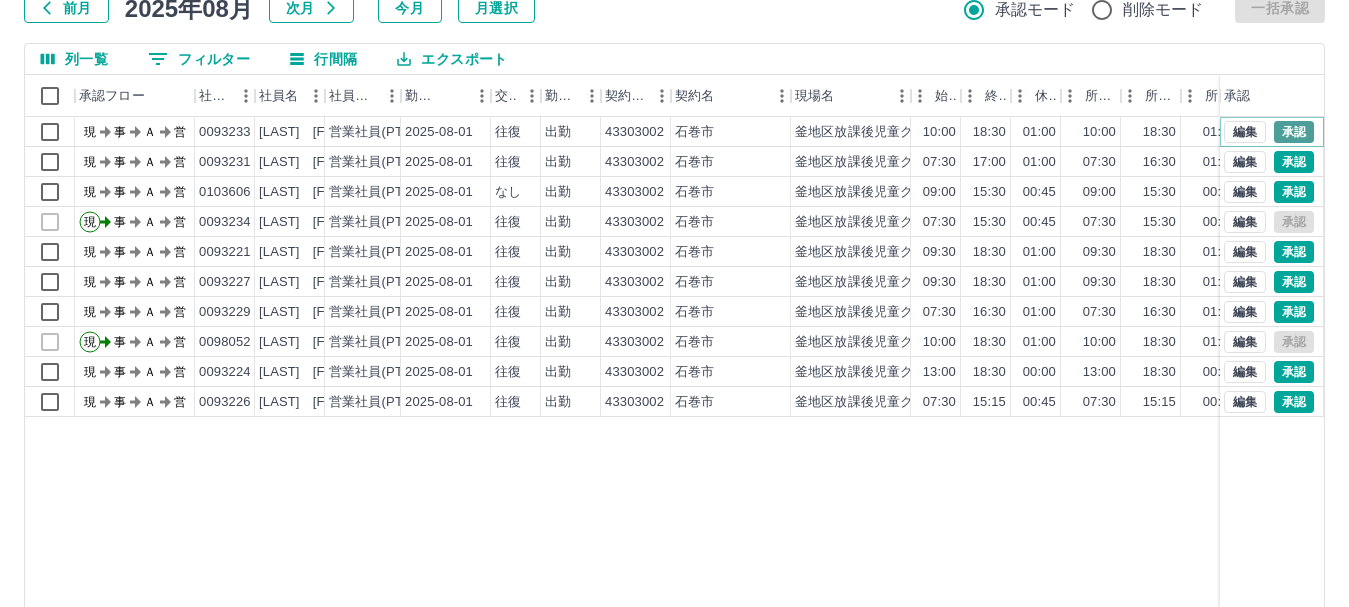 click on "承認" at bounding box center (1294, 132) 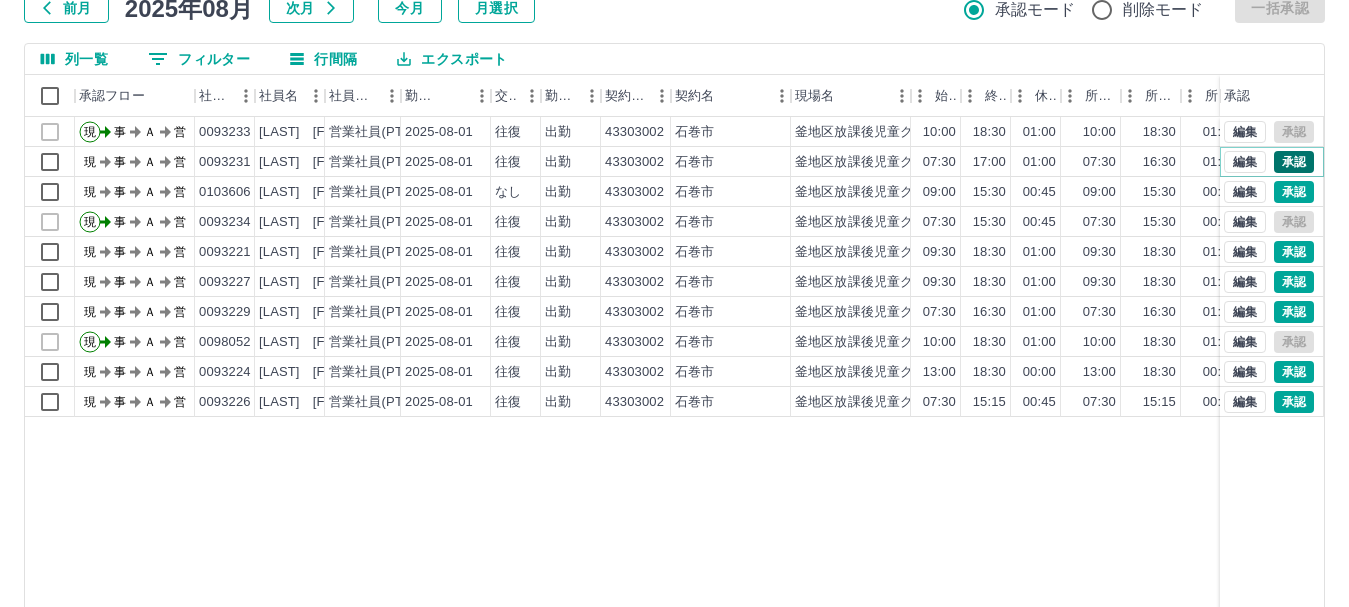 click on "承認" at bounding box center [1294, 162] 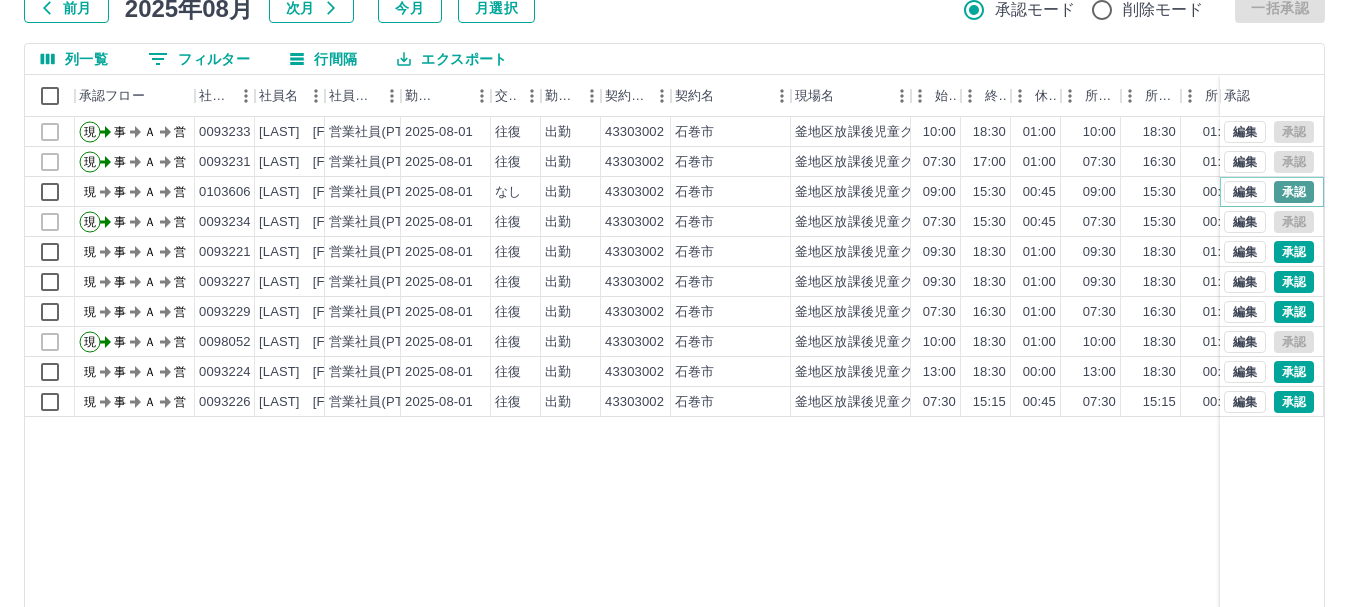 click on "承認" at bounding box center [1294, 192] 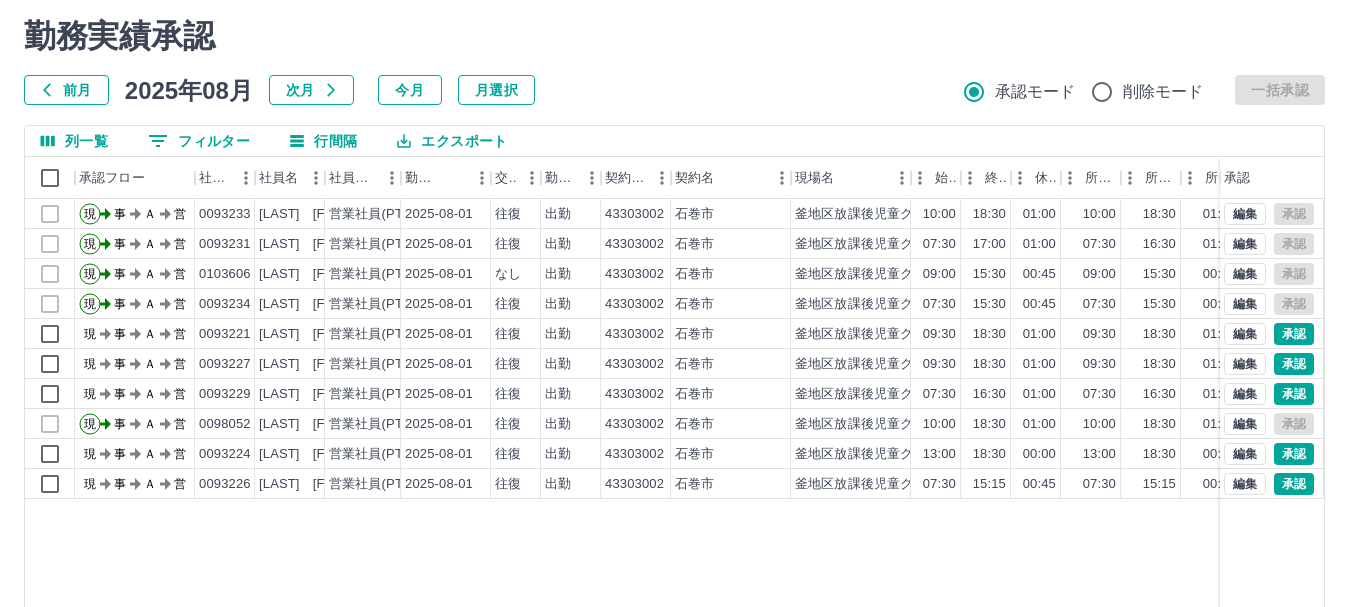 scroll, scrollTop: 0, scrollLeft: 0, axis: both 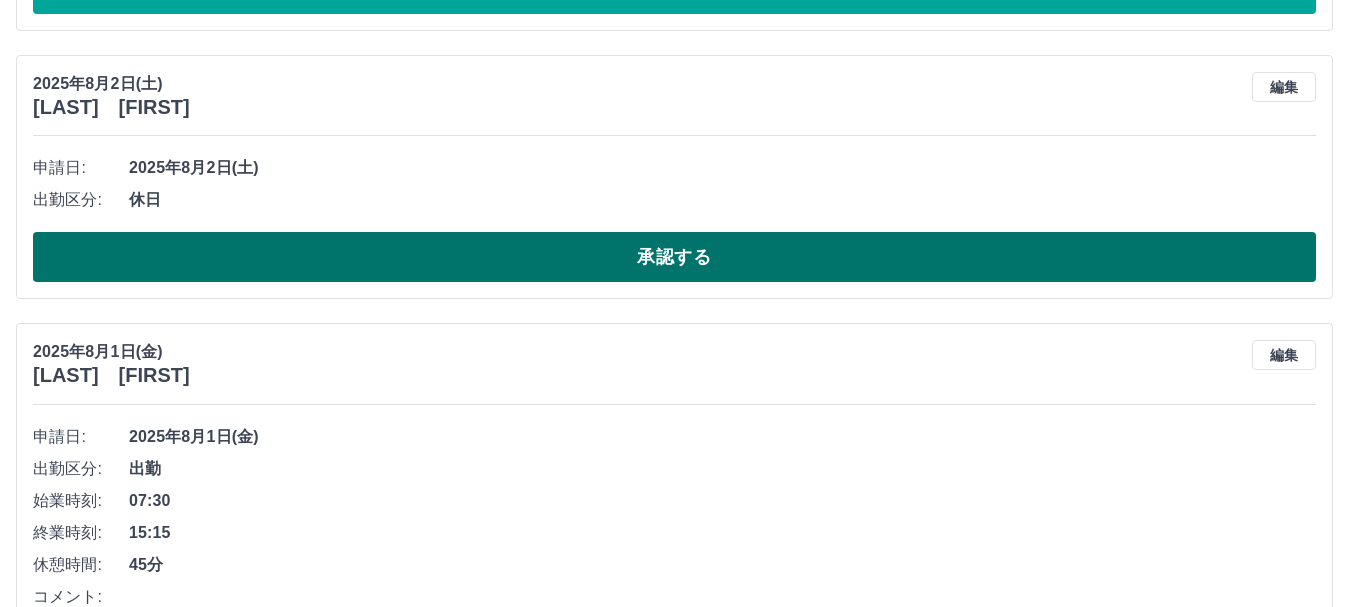 click on "承認する" at bounding box center (674, 257) 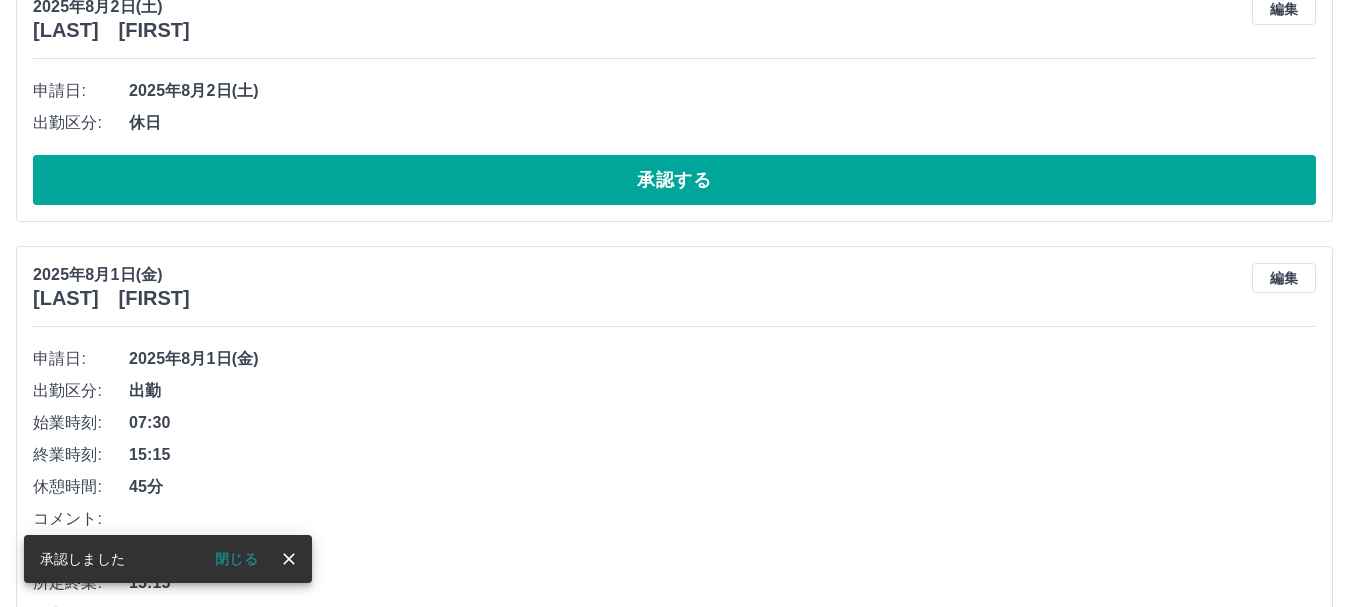 scroll, scrollTop: 5079, scrollLeft: 0, axis: vertical 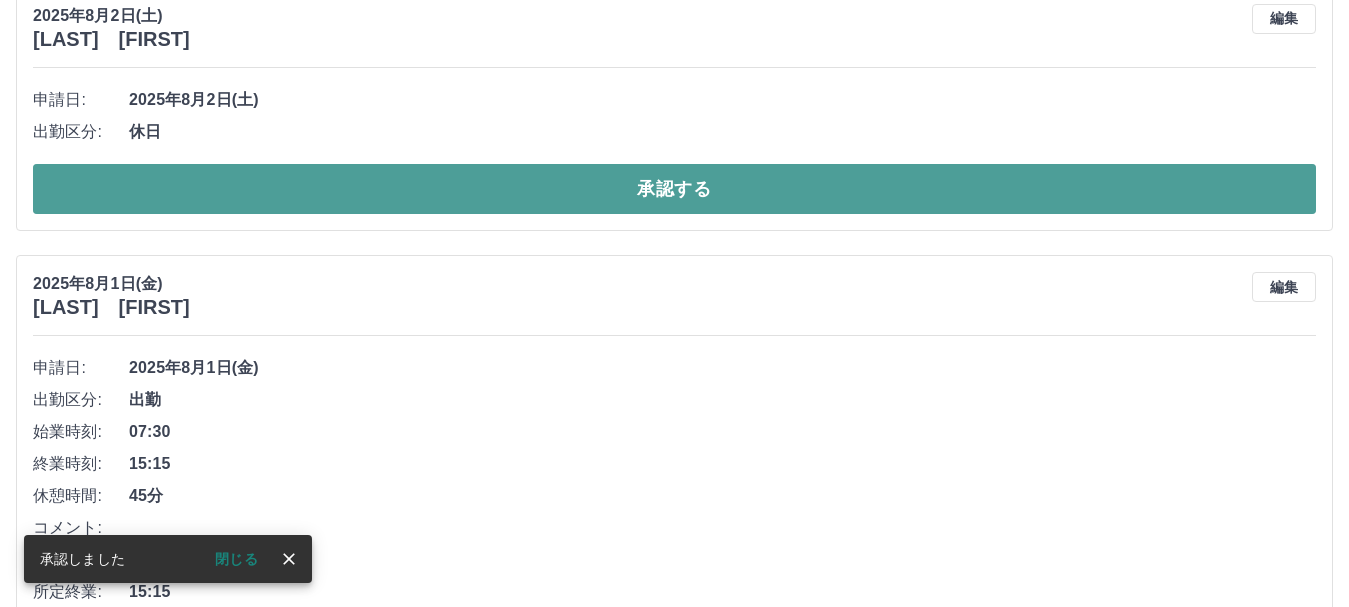 click on "承認する" at bounding box center [674, 189] 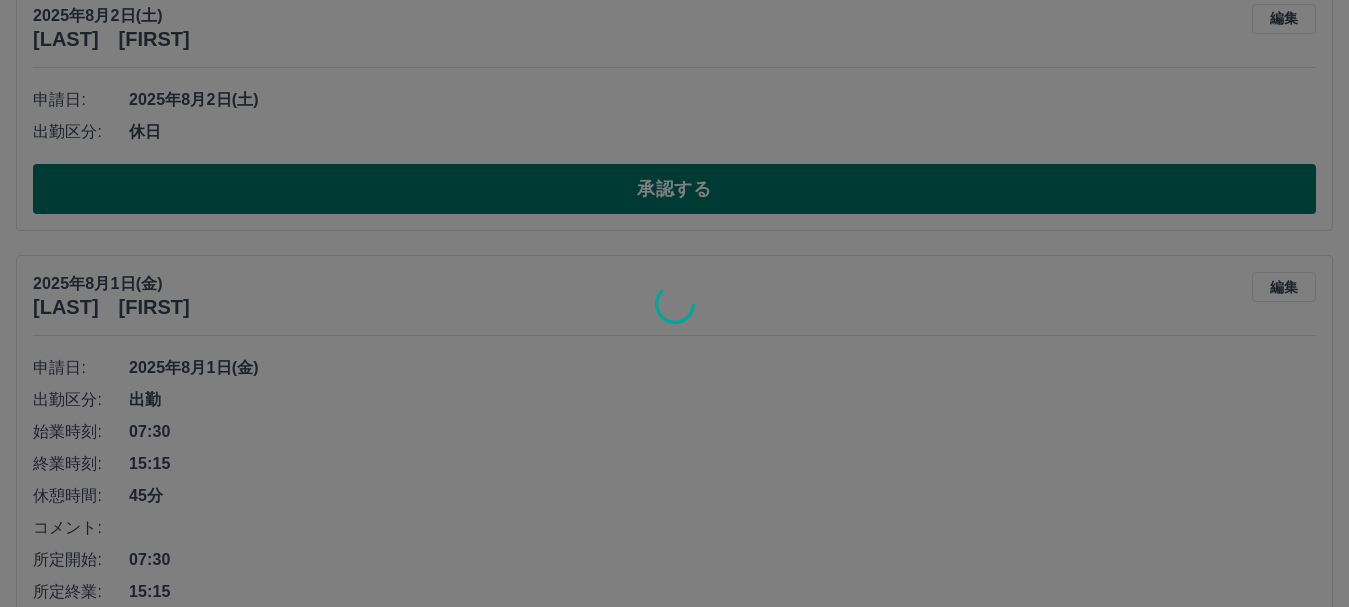 scroll, scrollTop: 4811, scrollLeft: 0, axis: vertical 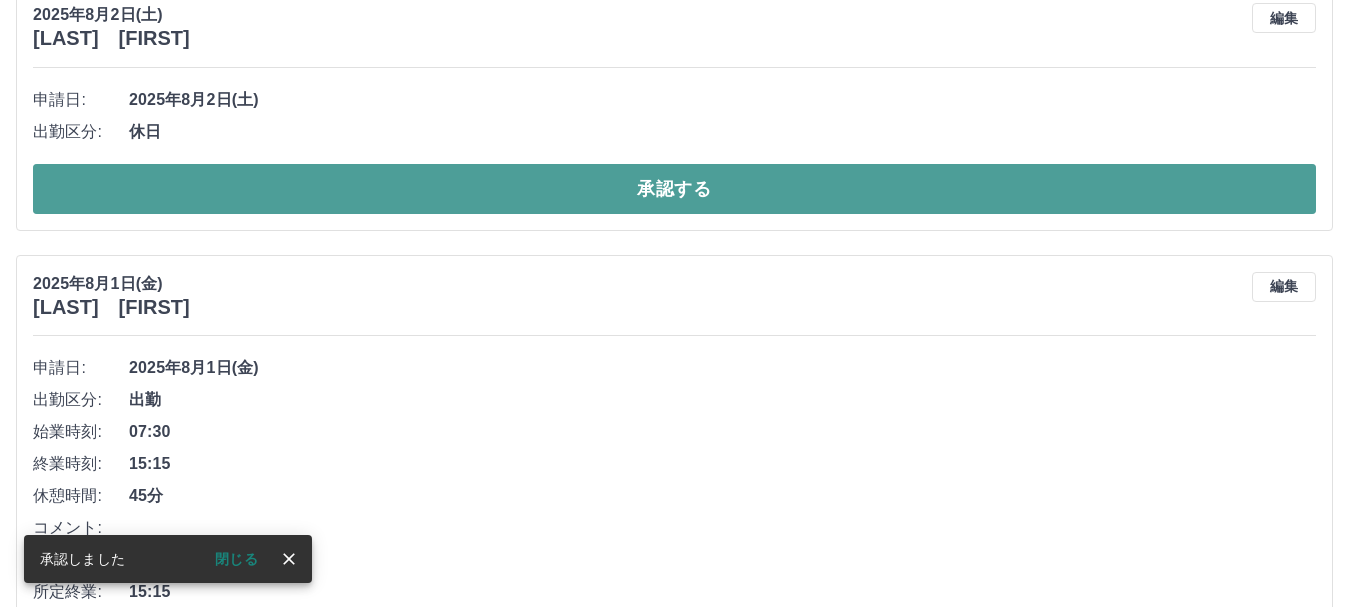 click on "承認する" at bounding box center [674, 189] 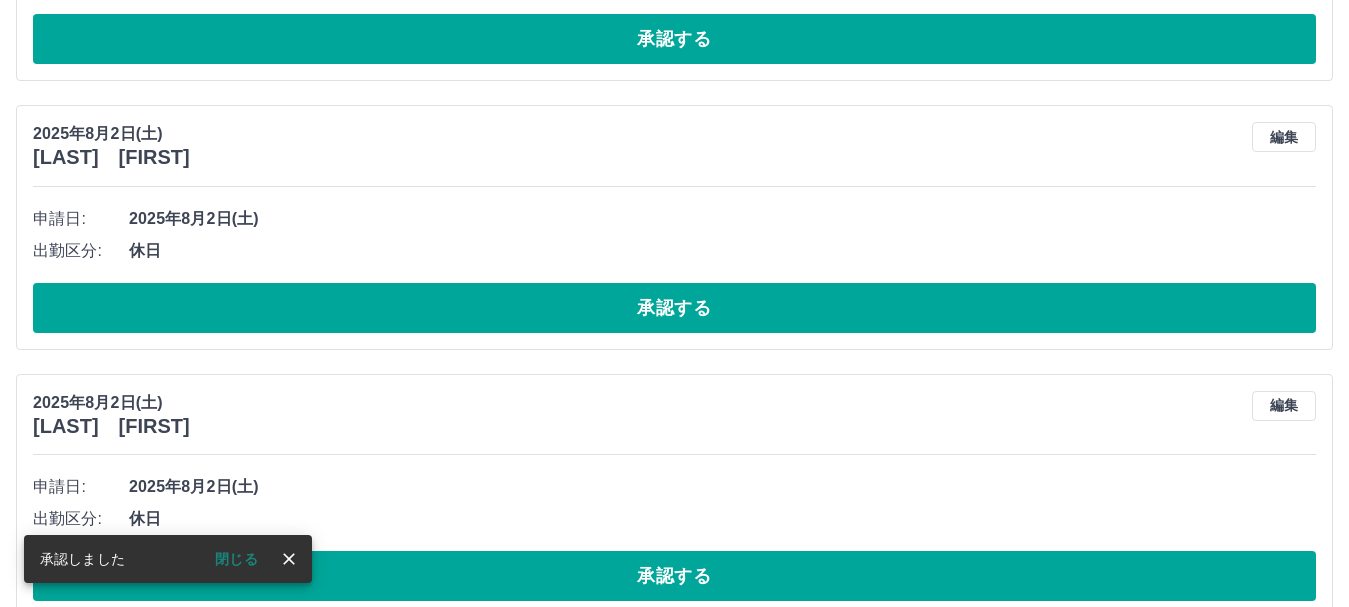 scroll, scrollTop: 3842, scrollLeft: 0, axis: vertical 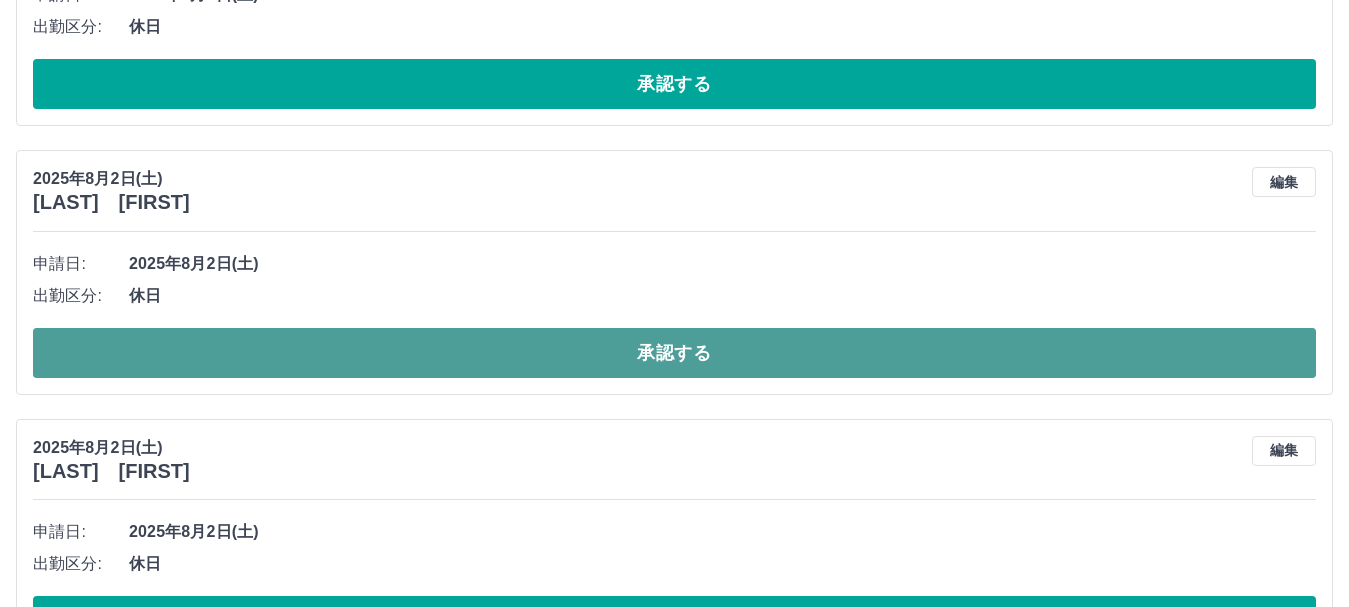 click on "承認する" at bounding box center (674, 353) 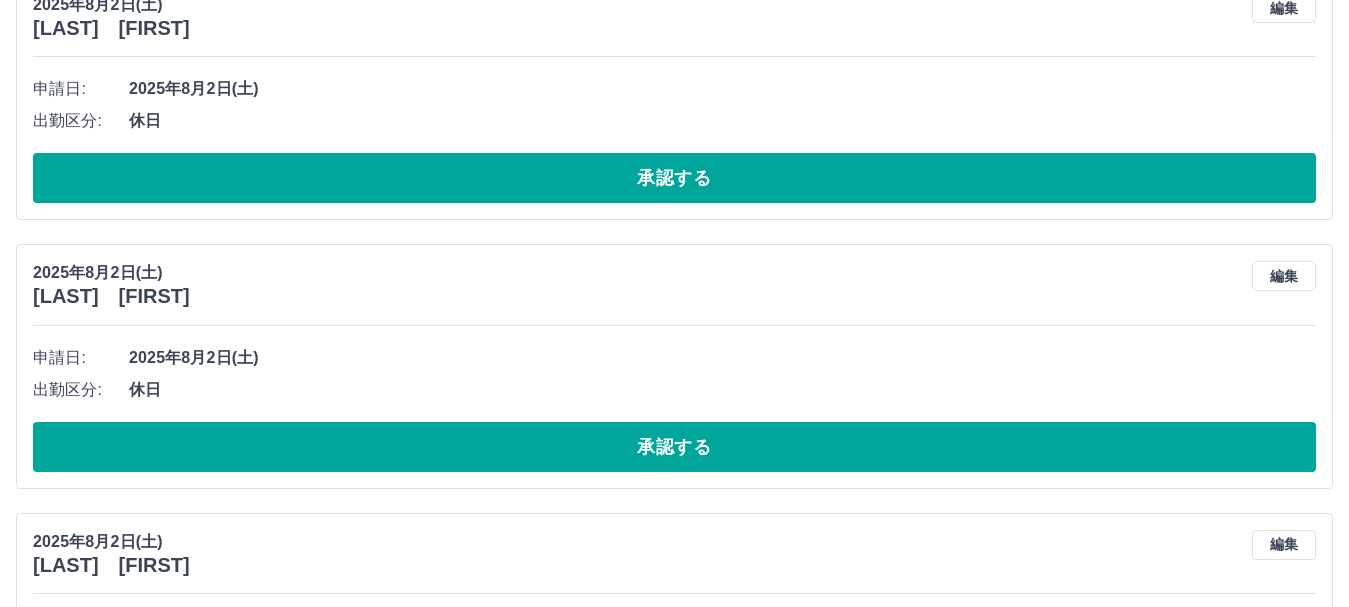 scroll, scrollTop: 2942, scrollLeft: 0, axis: vertical 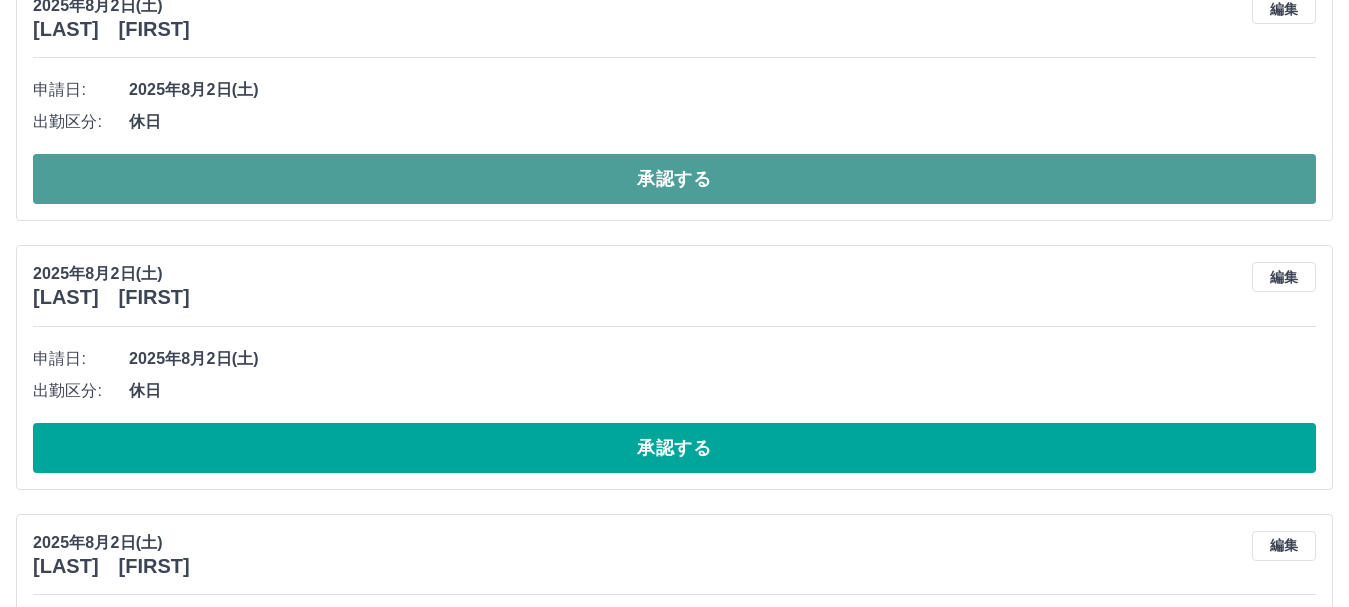click on "承認する" at bounding box center (674, 179) 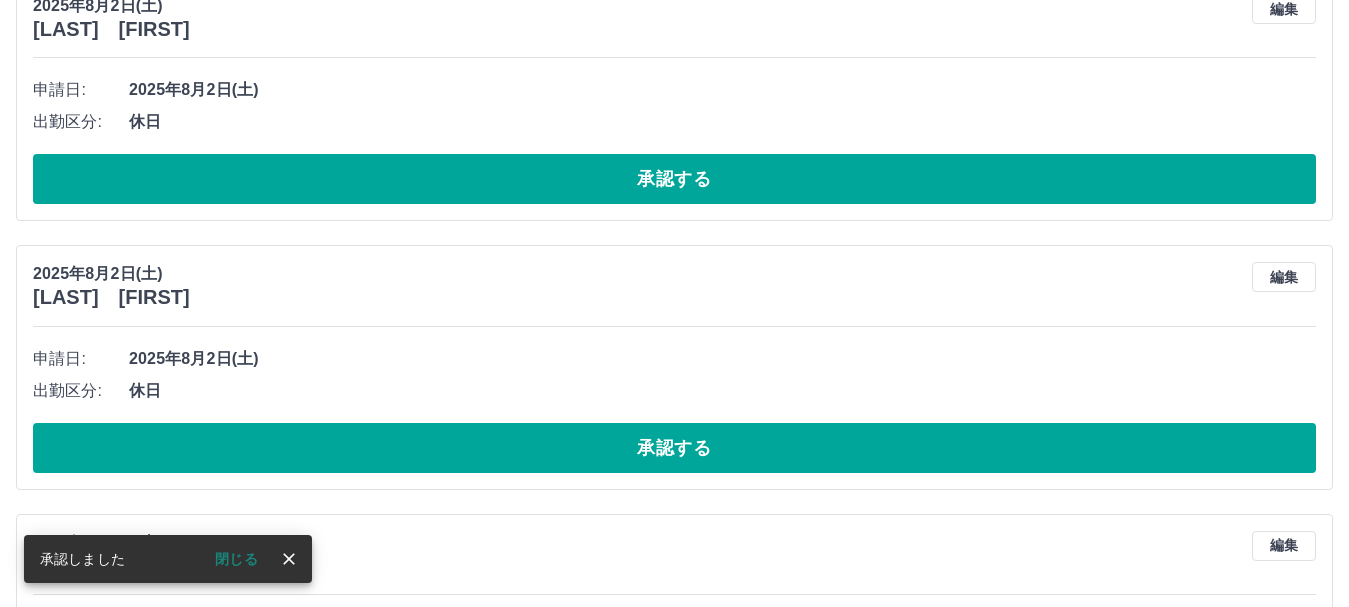 scroll, scrollTop: 2674, scrollLeft: 0, axis: vertical 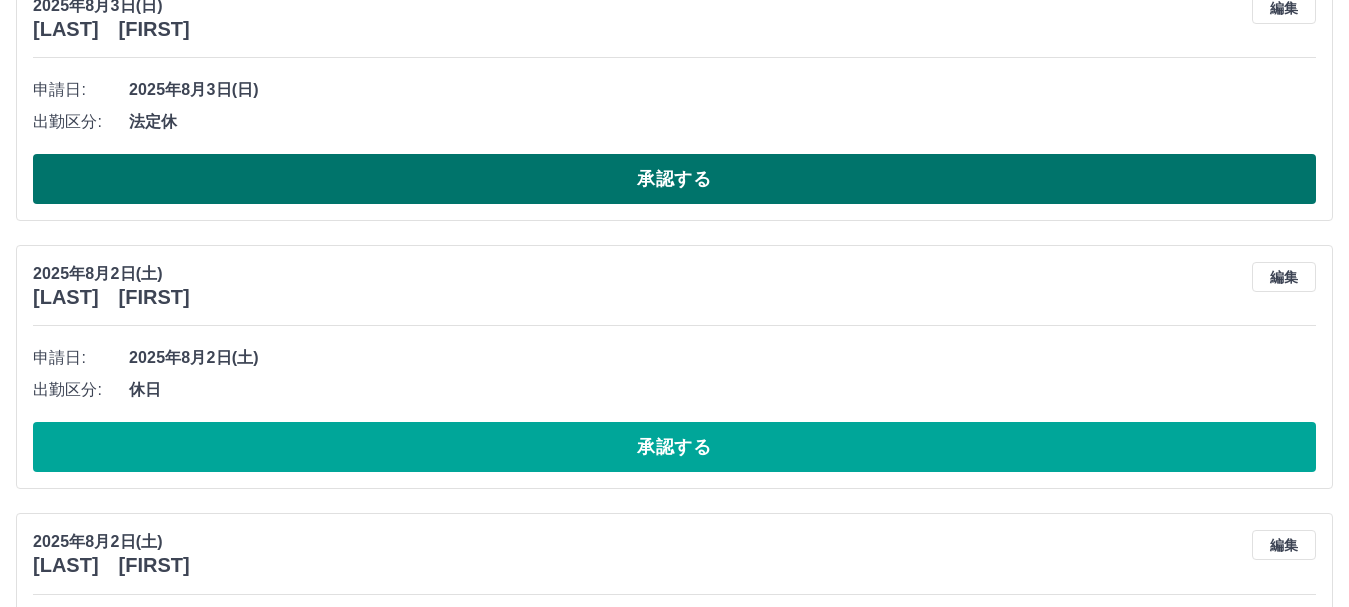 click on "承認する" at bounding box center (674, 179) 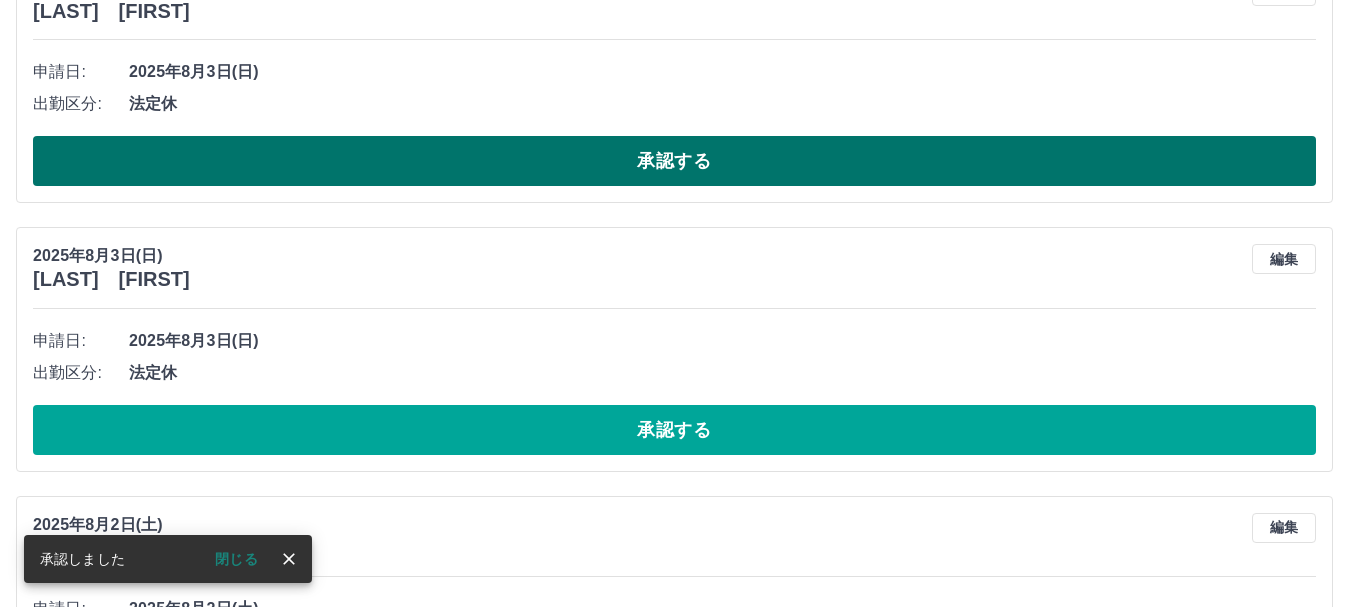 scroll, scrollTop: 2106, scrollLeft: 0, axis: vertical 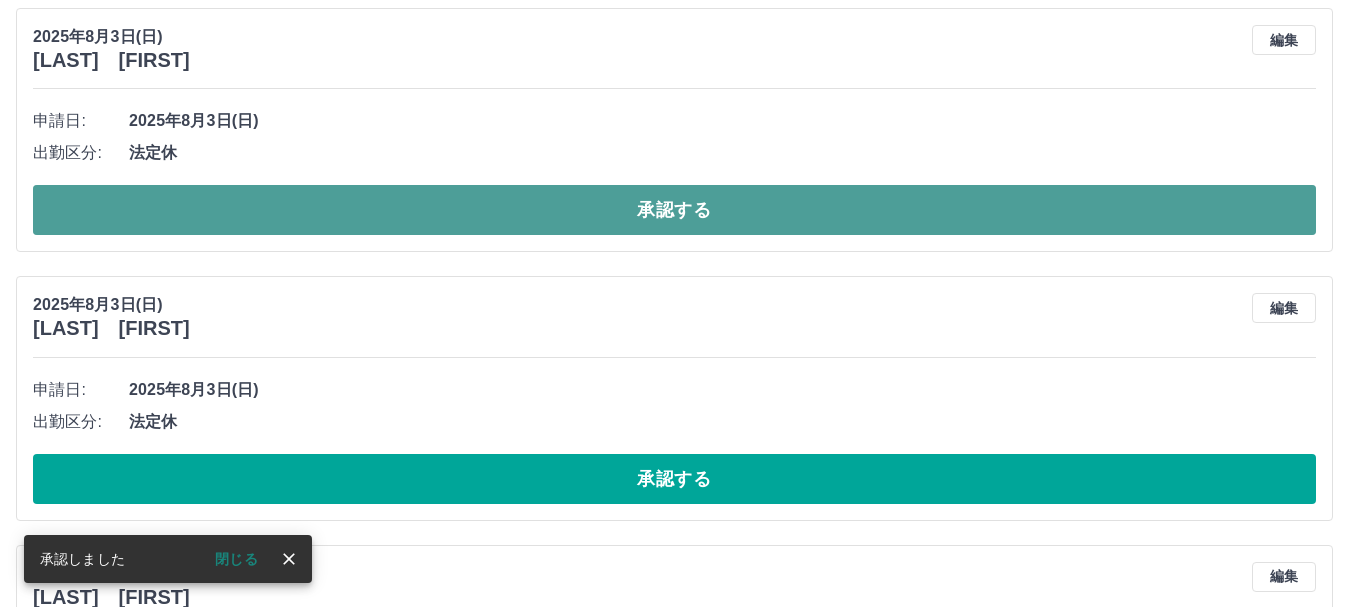 click on "承認する" at bounding box center [674, 210] 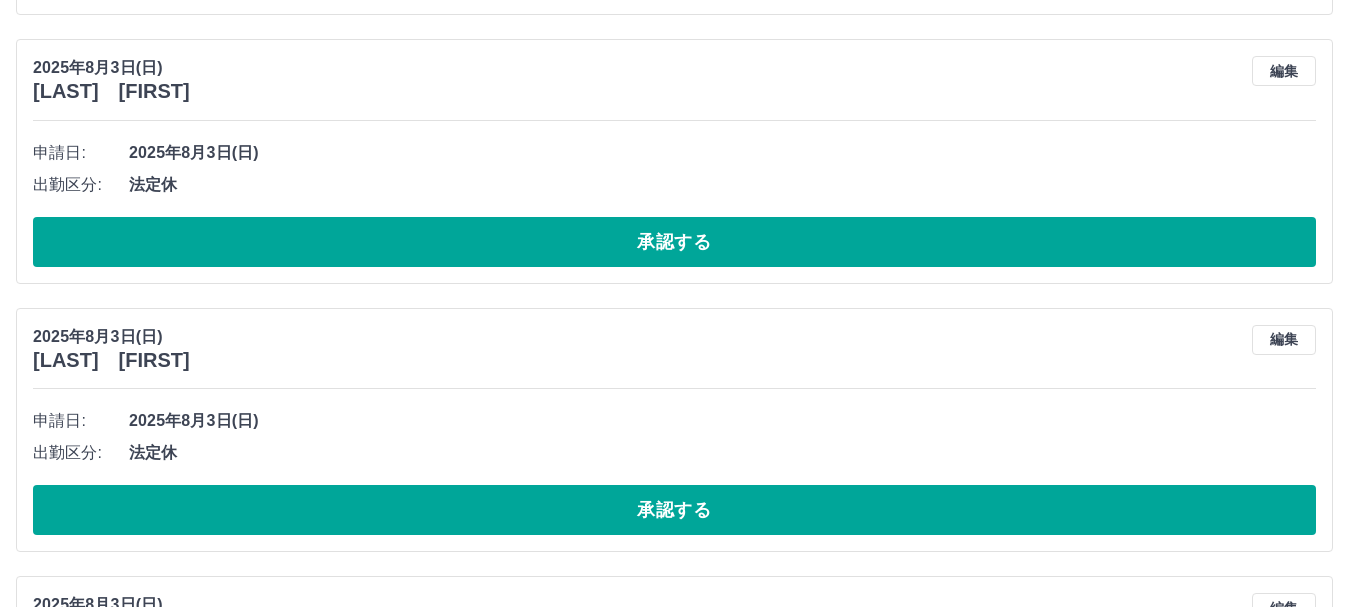 scroll, scrollTop: 1338, scrollLeft: 0, axis: vertical 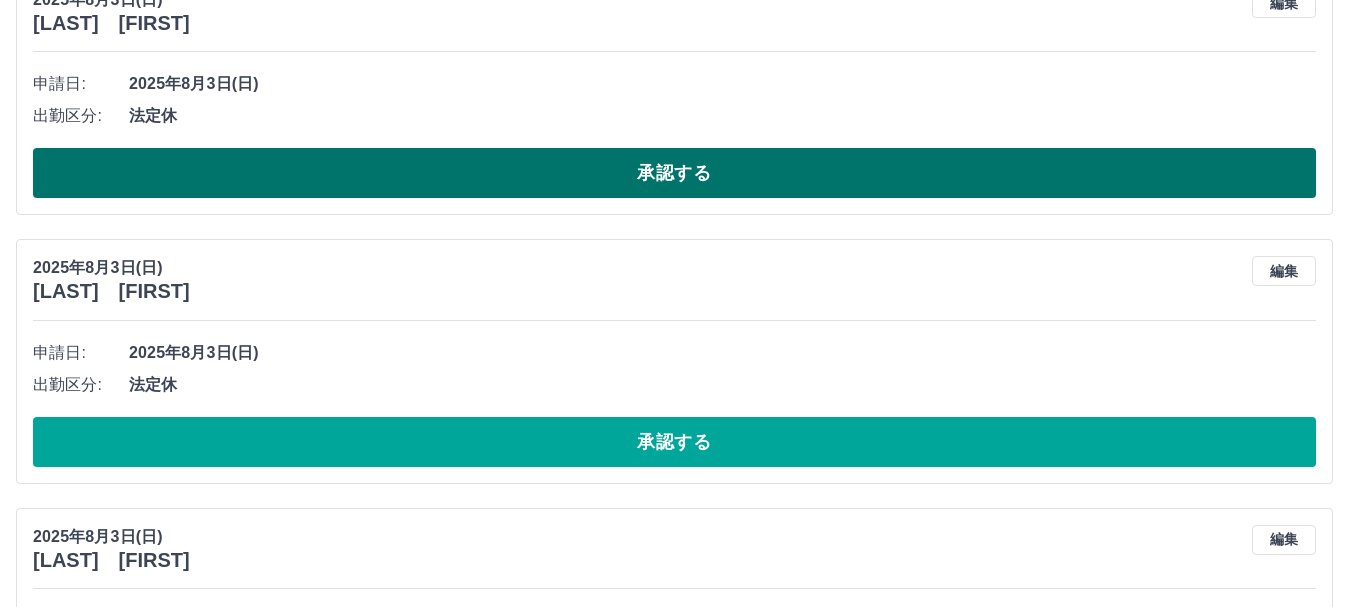 click on "承認する" at bounding box center (674, 173) 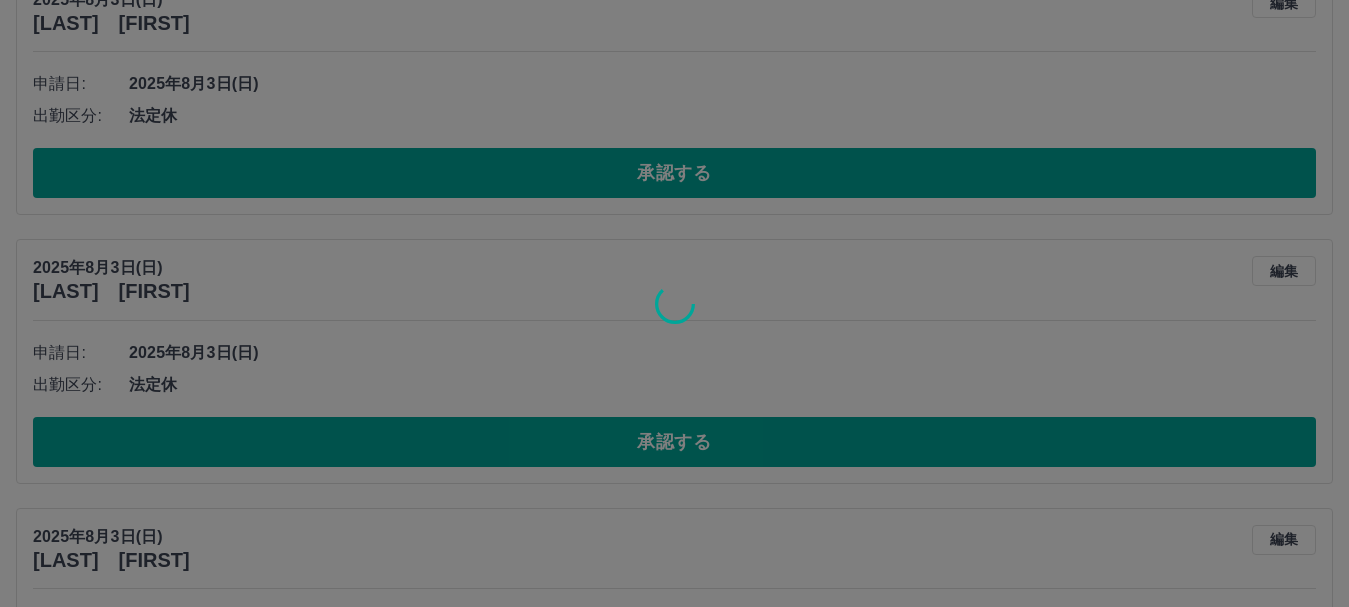 scroll, scrollTop: 1070, scrollLeft: 0, axis: vertical 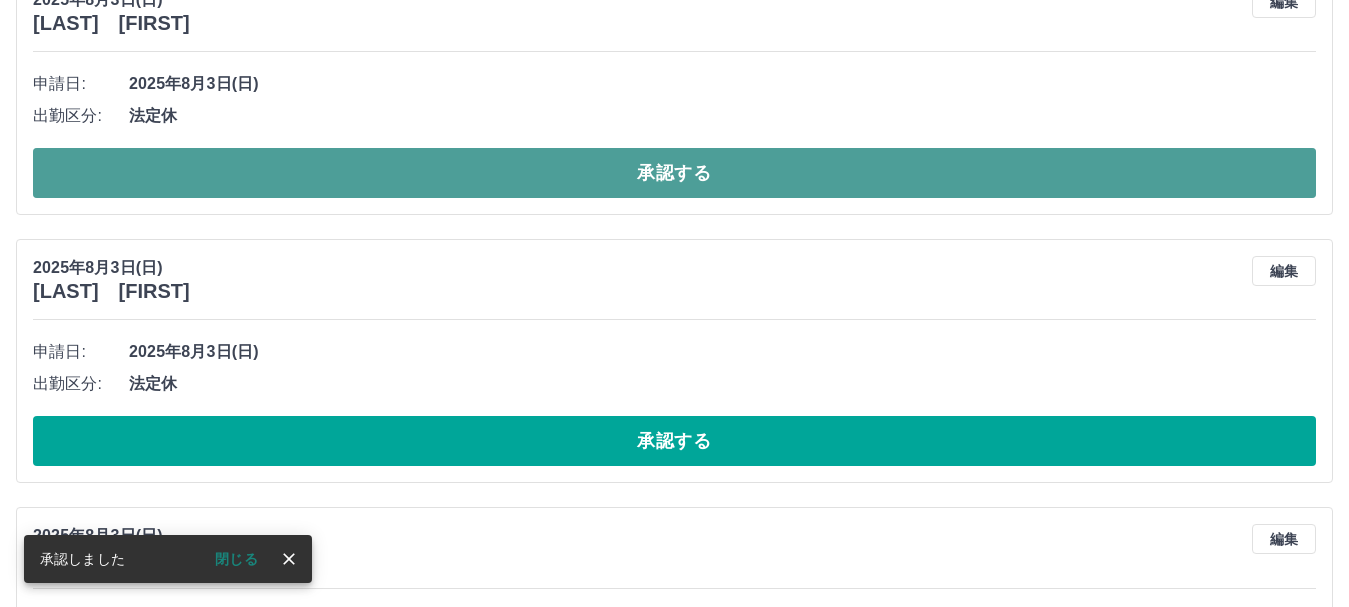 click on "承認する" at bounding box center [674, 173] 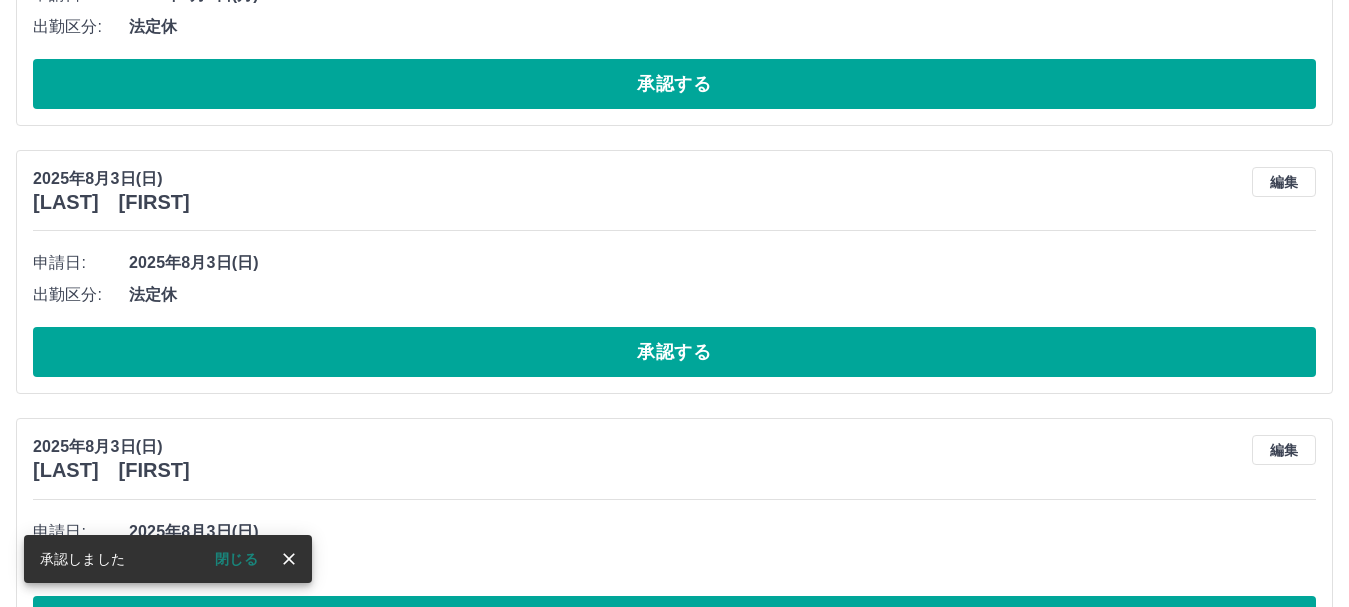 scroll, scrollTop: 502, scrollLeft: 0, axis: vertical 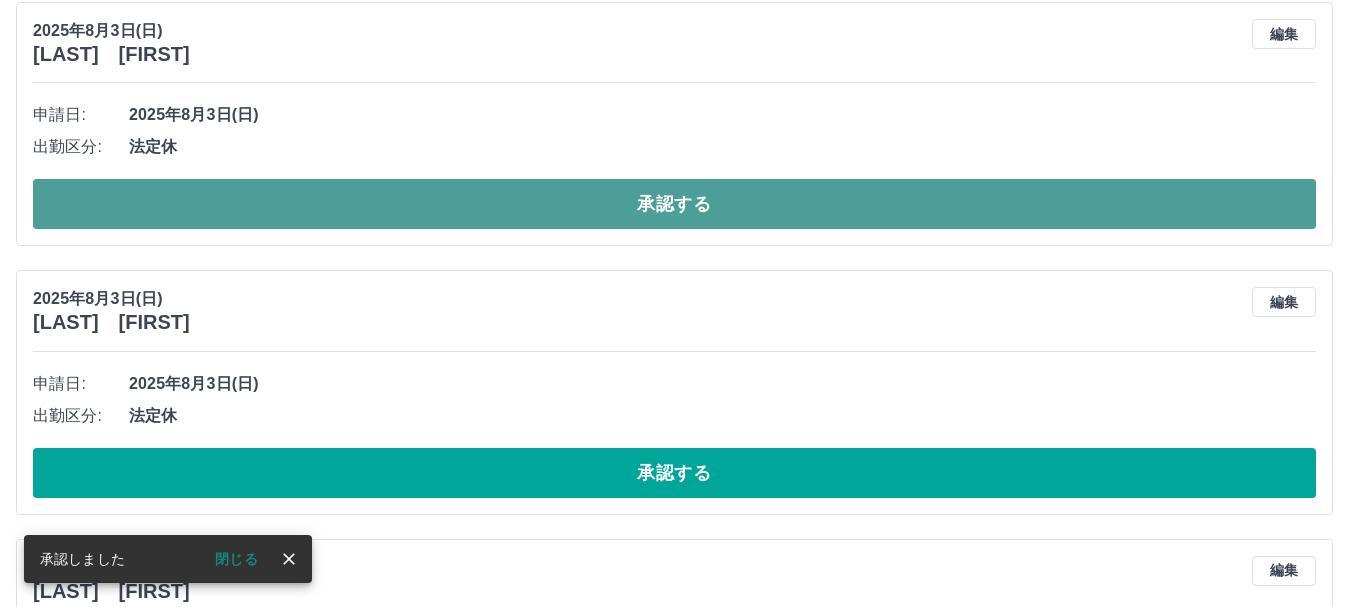 click on "承認する" at bounding box center (674, 204) 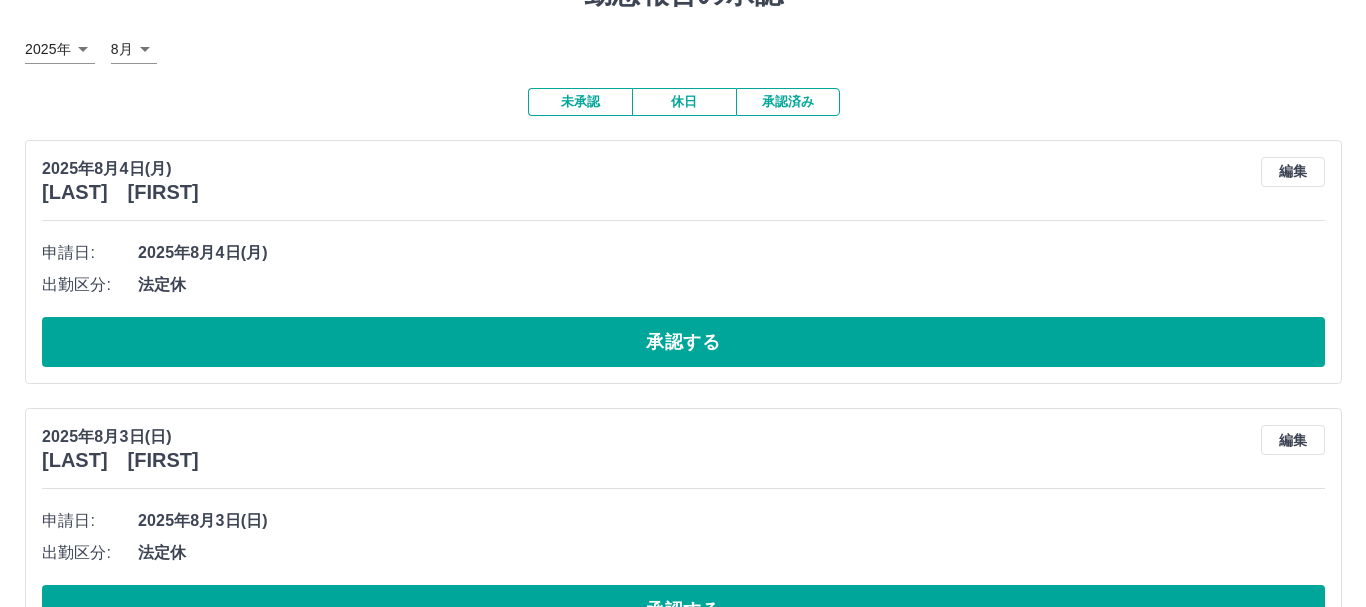 scroll, scrollTop: 0, scrollLeft: 0, axis: both 